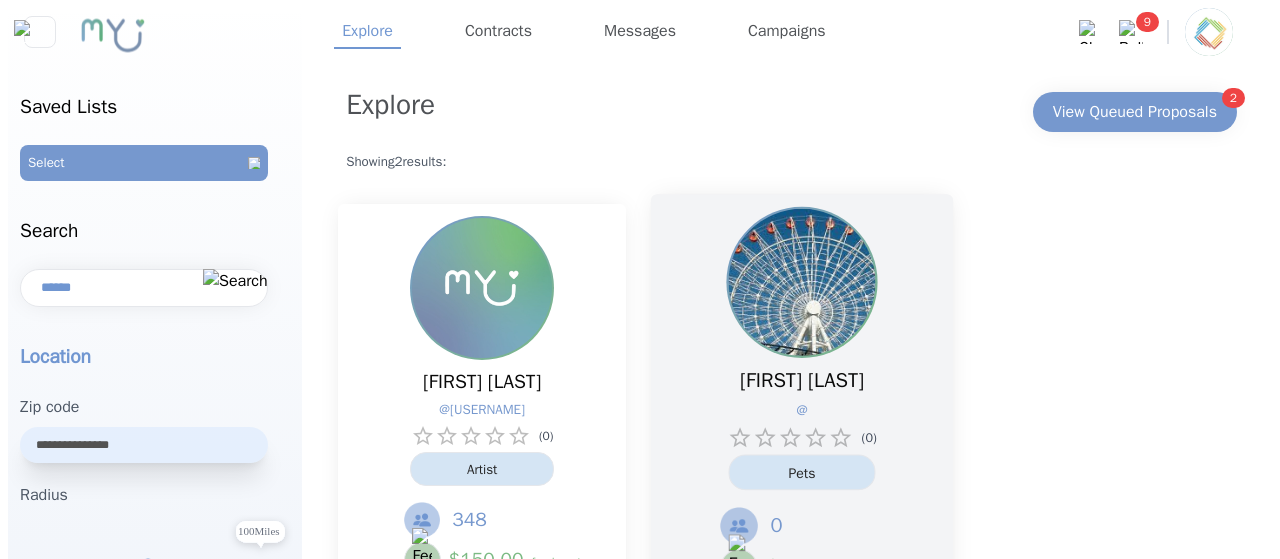 scroll, scrollTop: 0, scrollLeft: 0, axis: both 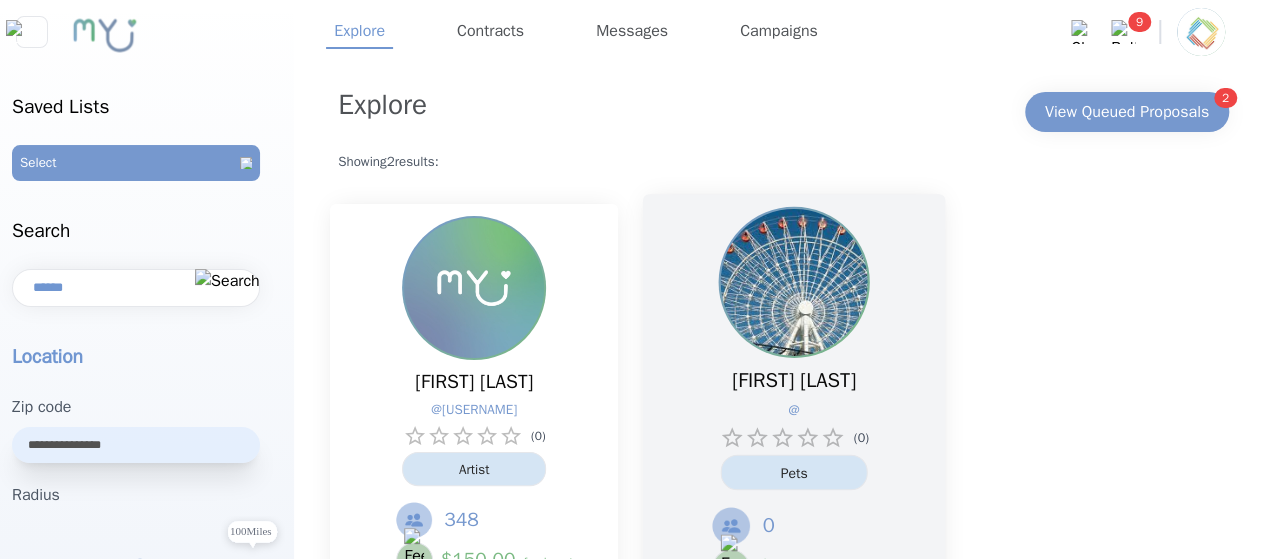 click at bounding box center (794, 282) 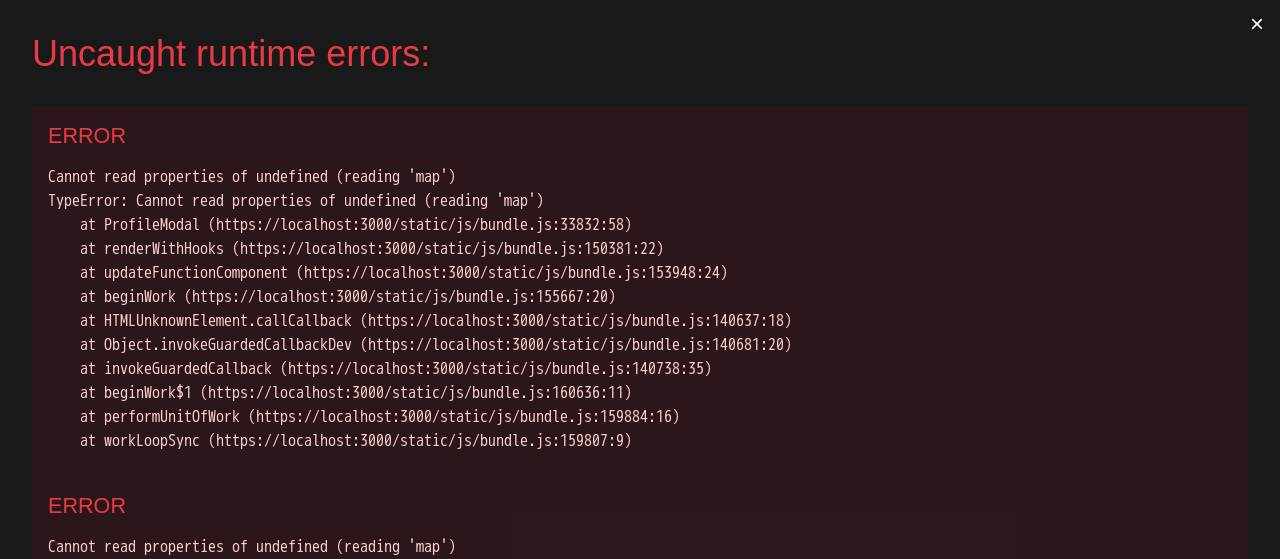 scroll, scrollTop: 0, scrollLeft: 0, axis: both 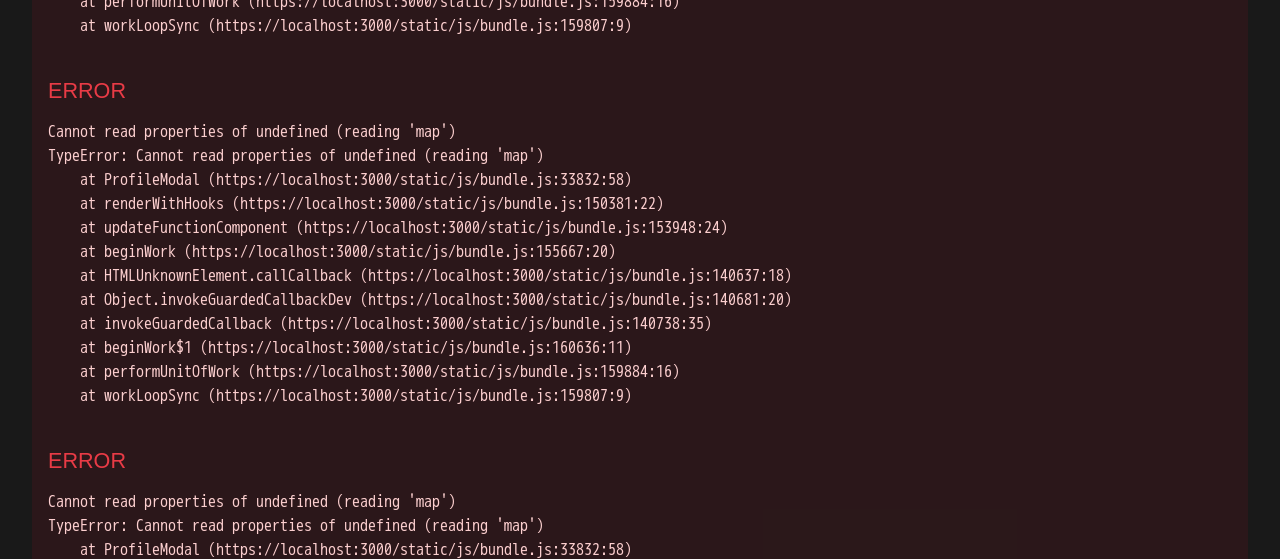 click on "ERROR Cannot read properties of undefined (reading 'map')
TypeError: Cannot read properties of undefined (reading 'map')
at ProfileModal (https://localhost:3000/static/js/bundle.js:33832:58)
at renderWithHooks (https://localhost:3000/static/js/bundle.js:150381:22)
at updateFunctionComponent (https://localhost:3000/static/js/bundle.js:153948:24)
at beginWork (https://localhost:3000/static/js/bundle.js:155667:20)
at HTMLUnknownElement.callCallback (https://localhost:3000/static/js/bundle.js:140637:18)
at Object.invokeGuardedCallbackDev (https://localhost:3000/static/js/bundle.js:140681:20)
at invokeGuardedCallback (https://localhost:3000/static/js/bundle.js:140738:35)
at beginWork$1 (https://localhost:3000/static/js/bundle.js:160636:11)
at performUnitOfWork (https://localhost:3000/static/js/bundle.js:159884:16)
at workLoopSync (https://localhost:3000/static/js/bundle.js:159807:9)" at bounding box center (640, 247) 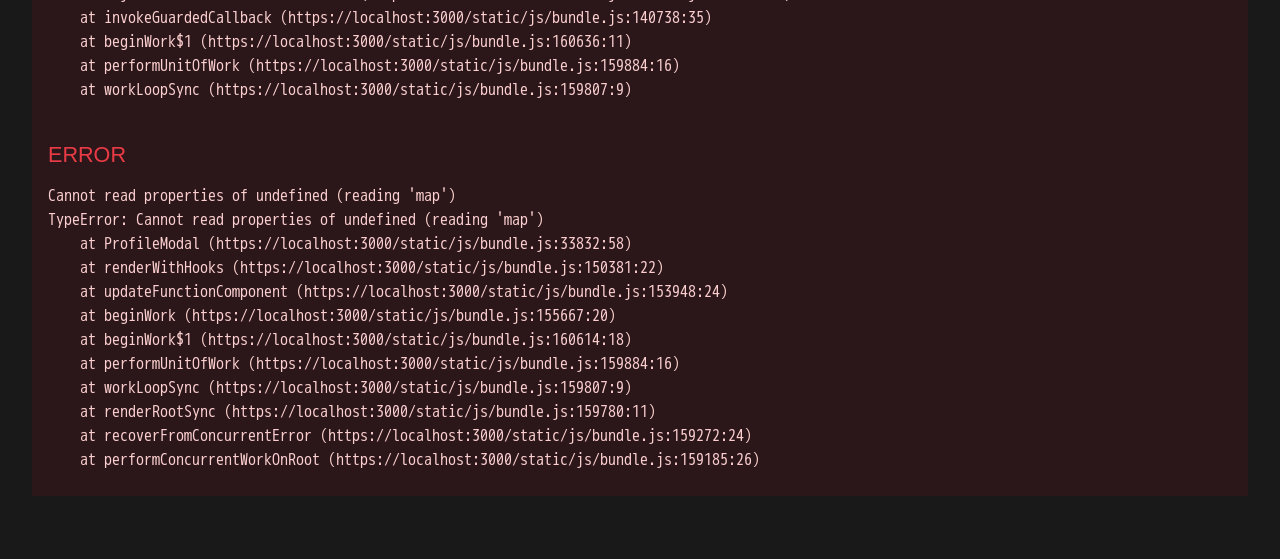 scroll, scrollTop: 0, scrollLeft: 0, axis: both 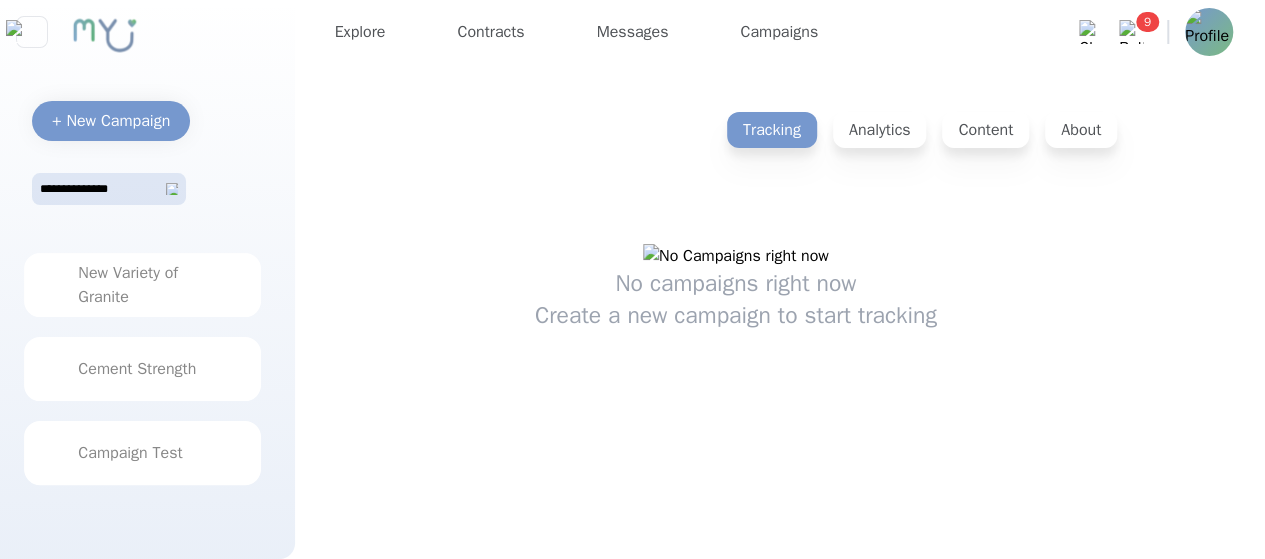 click on "Explore Contracts Messages Campaigns" at bounding box center (703, 32) 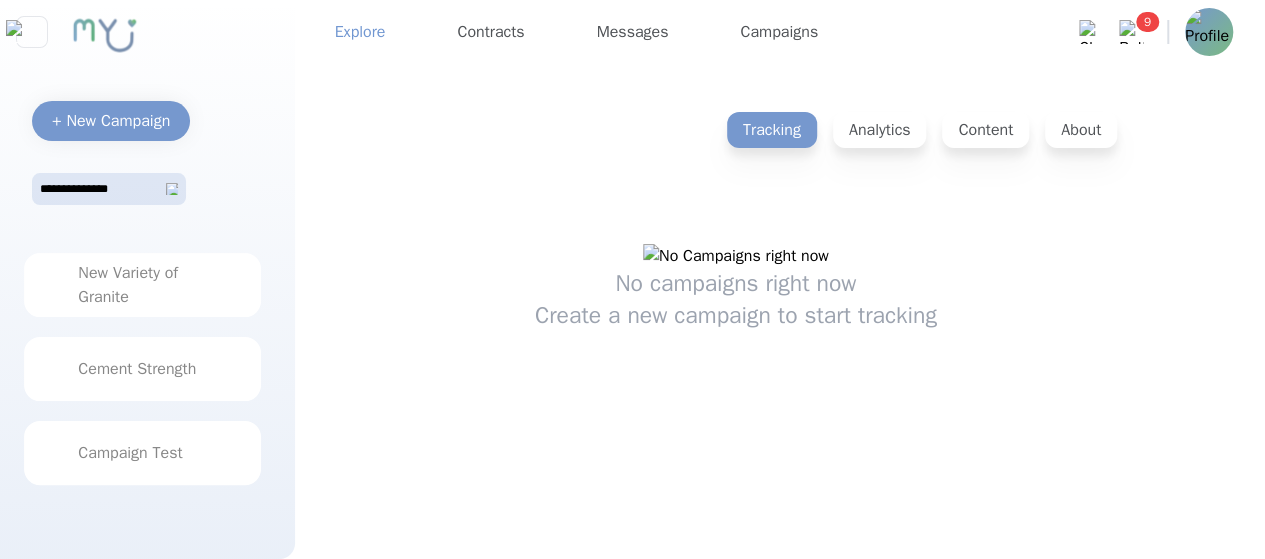 click on "Explore" at bounding box center [360, 32] 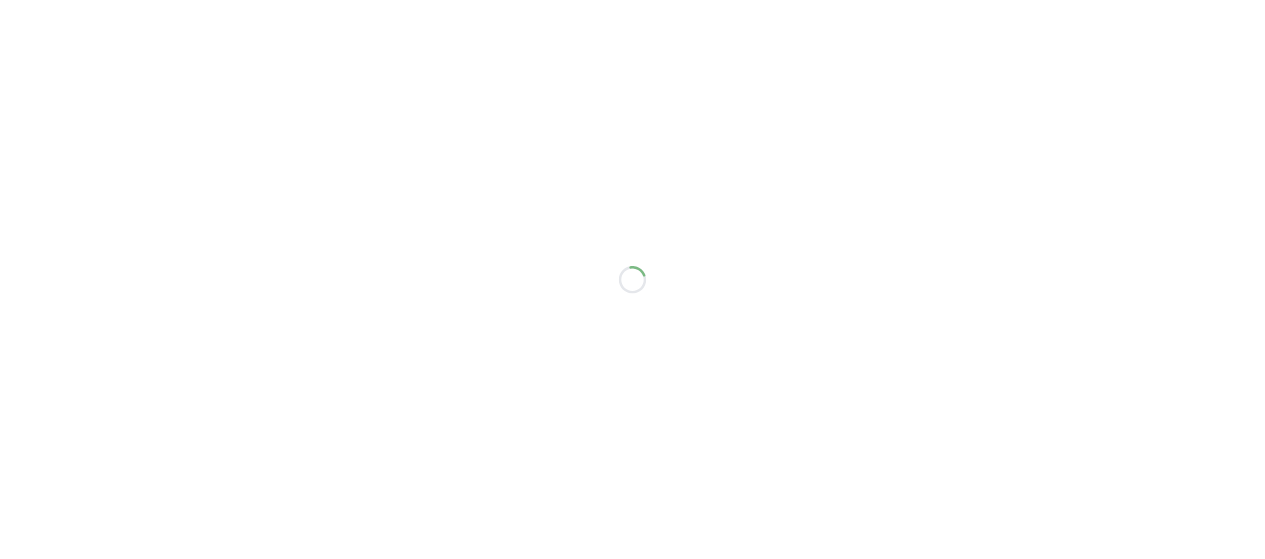 scroll, scrollTop: 0, scrollLeft: 0, axis: both 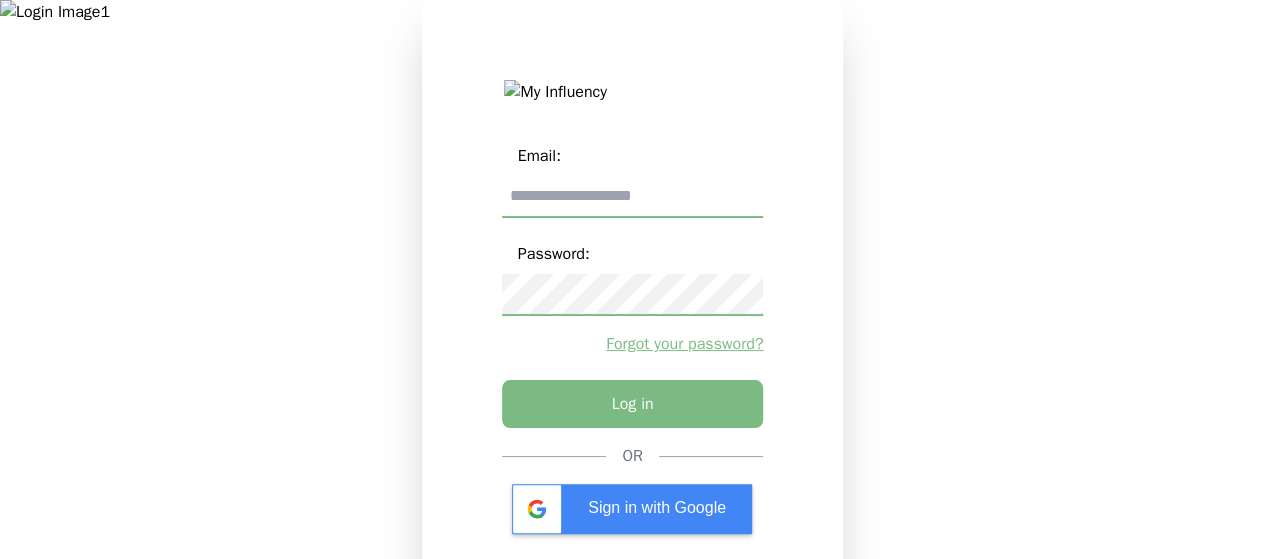 click at bounding box center (633, 197) 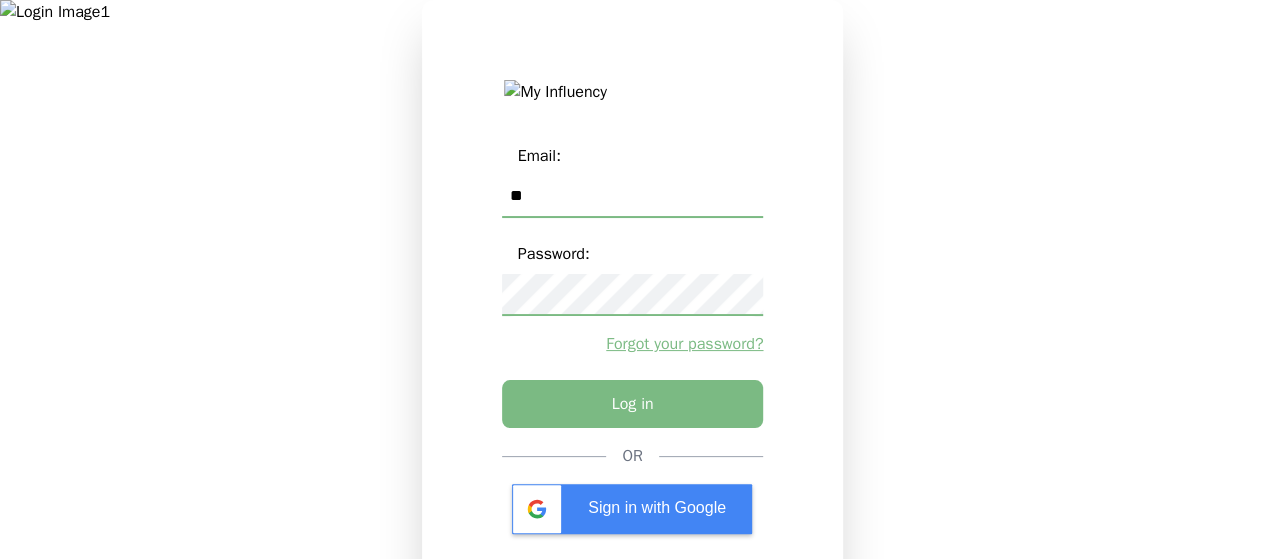 type on "*" 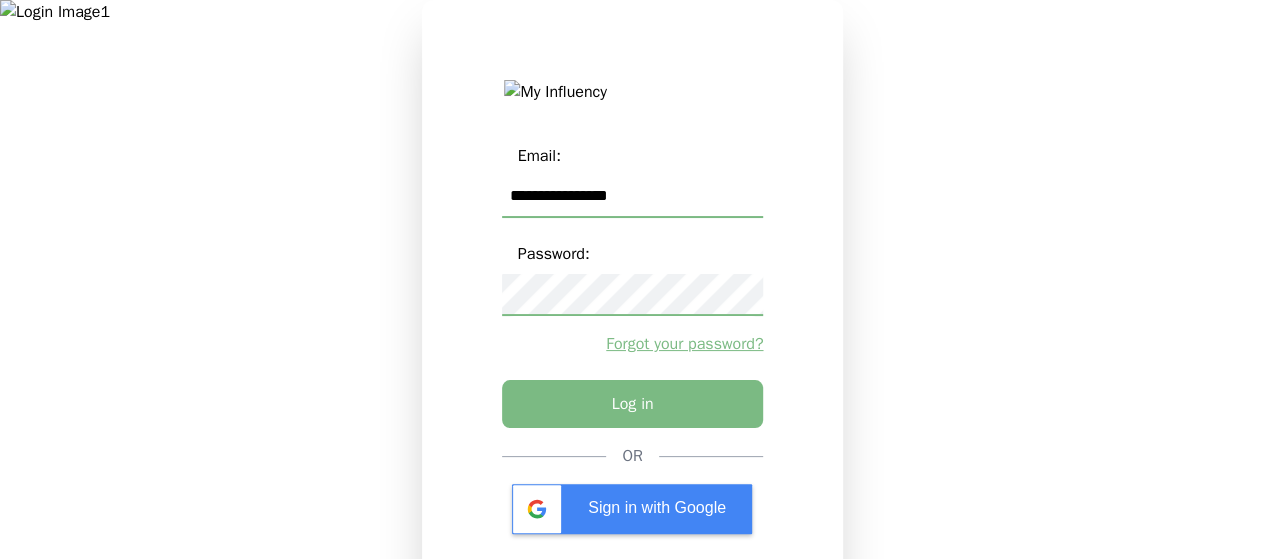 type on "**********" 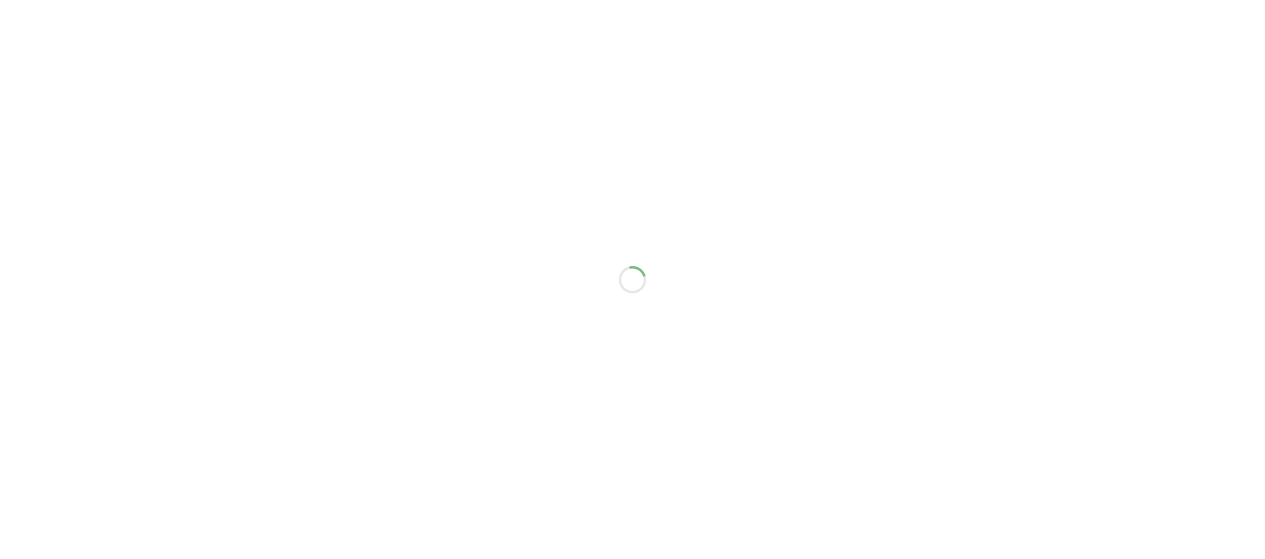 scroll, scrollTop: 0, scrollLeft: 0, axis: both 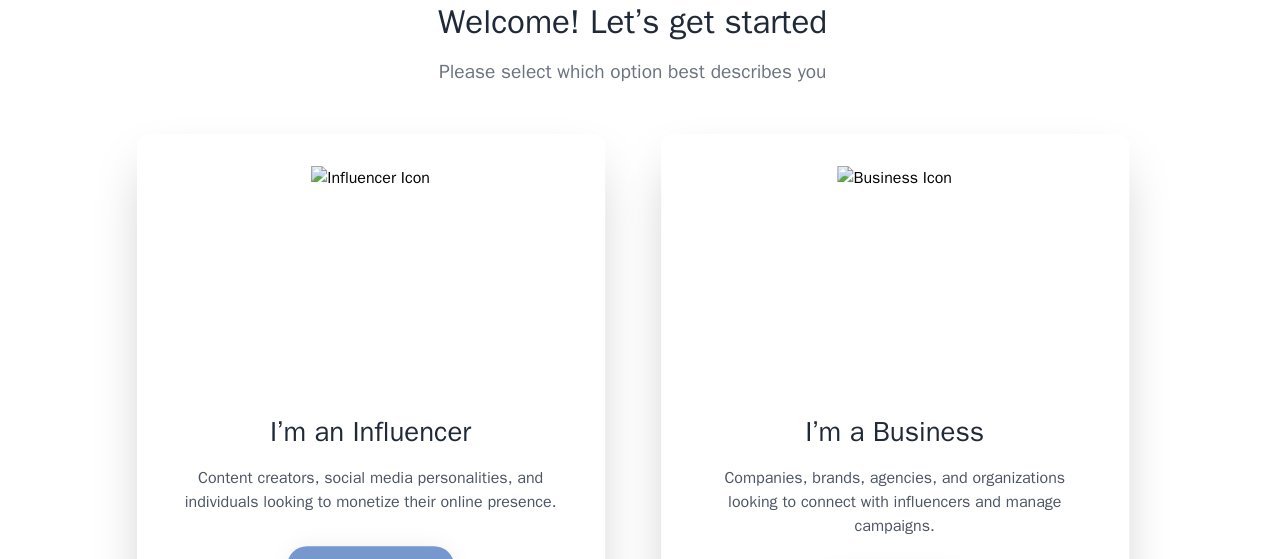 drag, startPoint x: 426, startPoint y: 4, endPoint x: 916, endPoint y: 71, distance: 494.5594 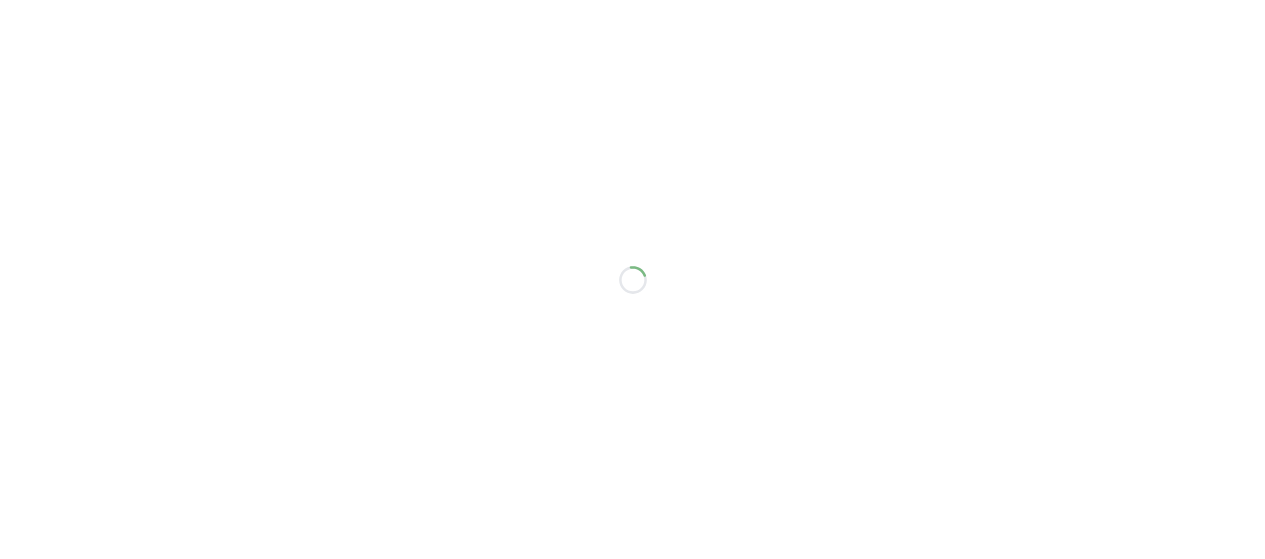 scroll, scrollTop: 0, scrollLeft: 0, axis: both 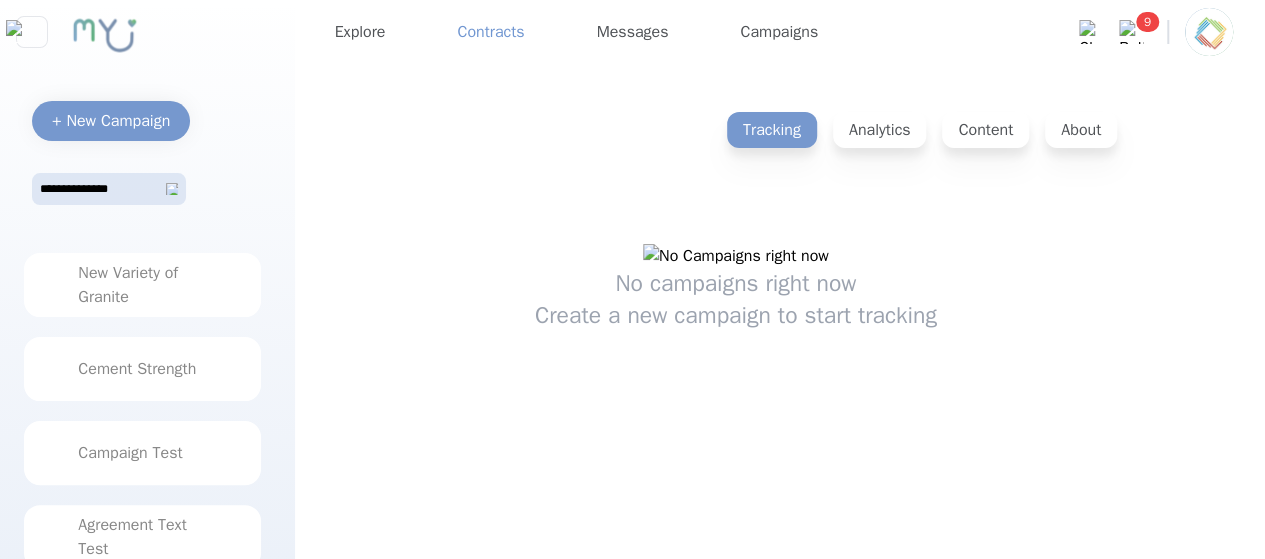 click on "Contracts" at bounding box center [490, 32] 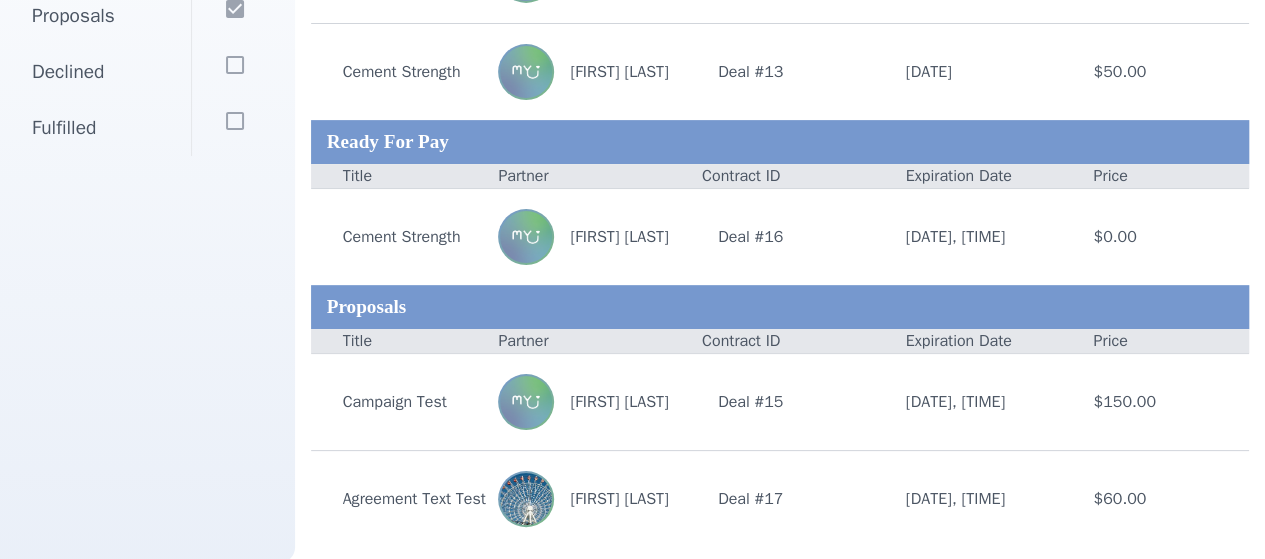scroll, scrollTop: 0, scrollLeft: 0, axis: both 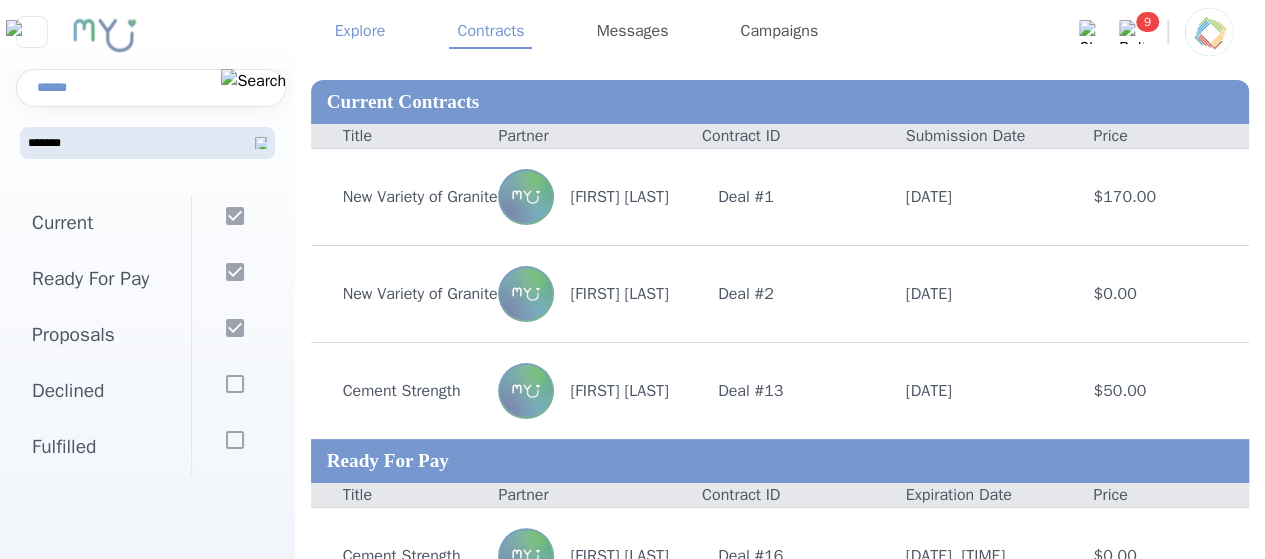 click on "Explore Contracts Messages Campaigns Messages 0 Clear All 9 Notifications 9 Clear All" at bounding box center (780, 32) 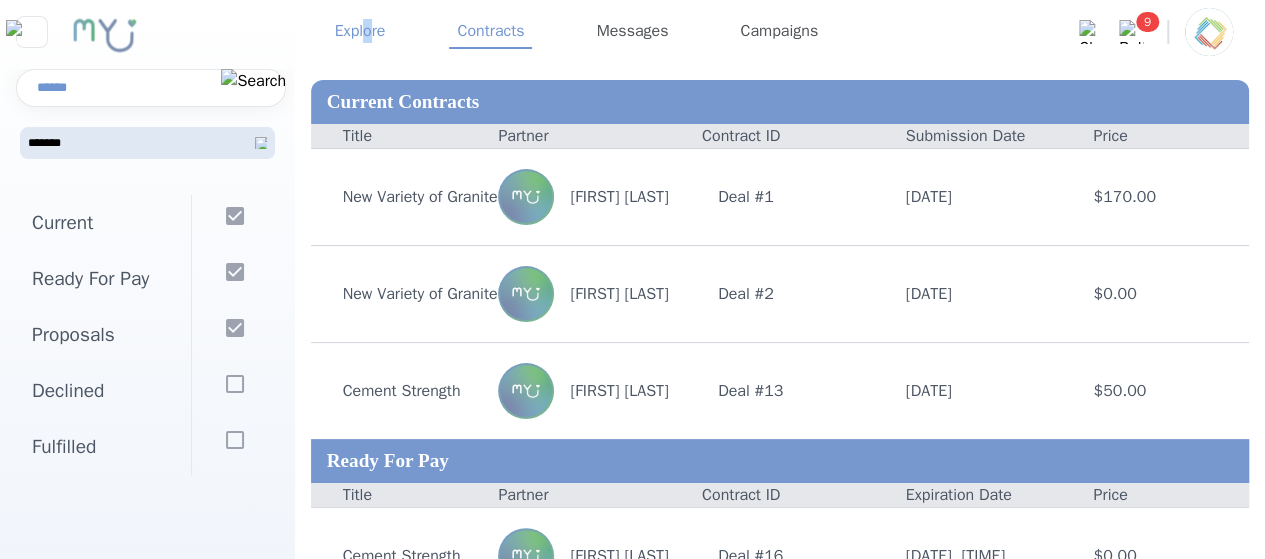 click on "Explore" at bounding box center [360, 32] 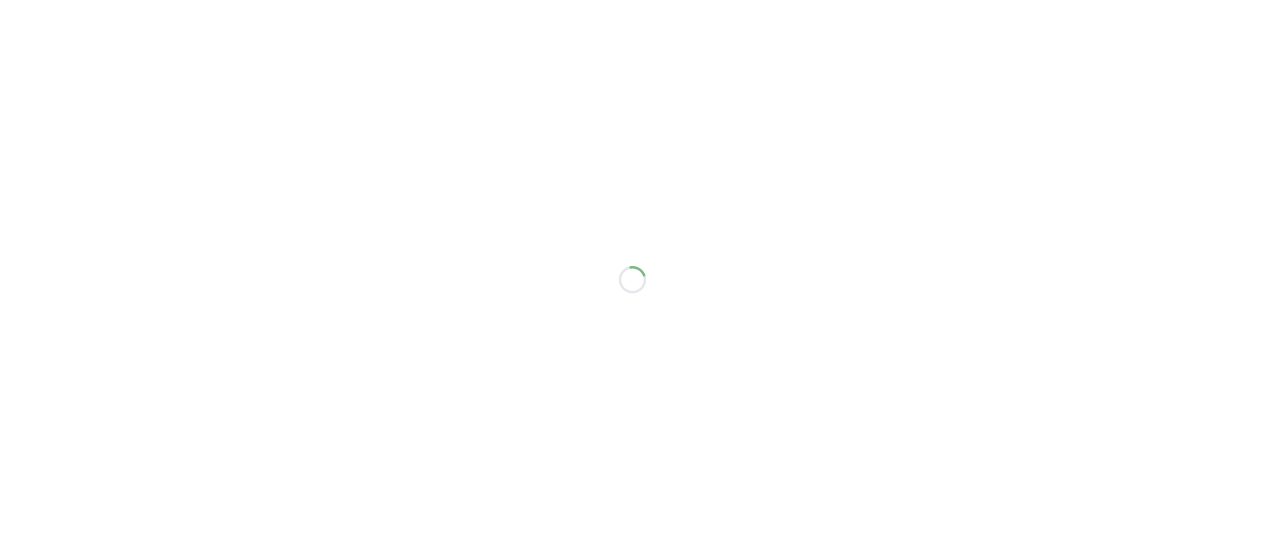 scroll, scrollTop: 0, scrollLeft: 0, axis: both 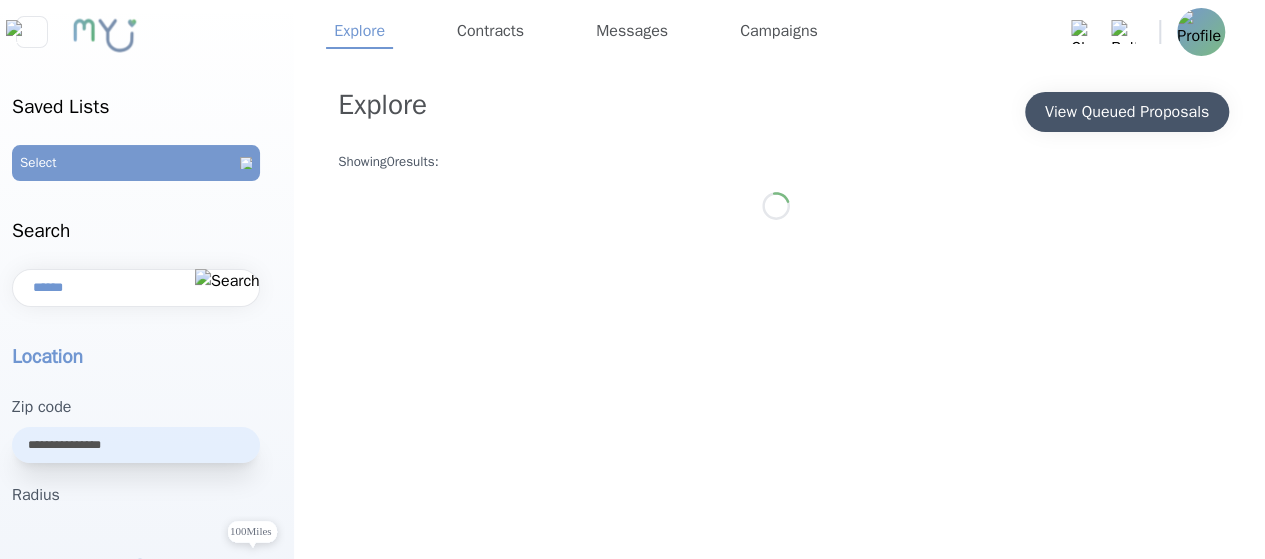 click on "View Queued Proposals" at bounding box center (1127, 112) 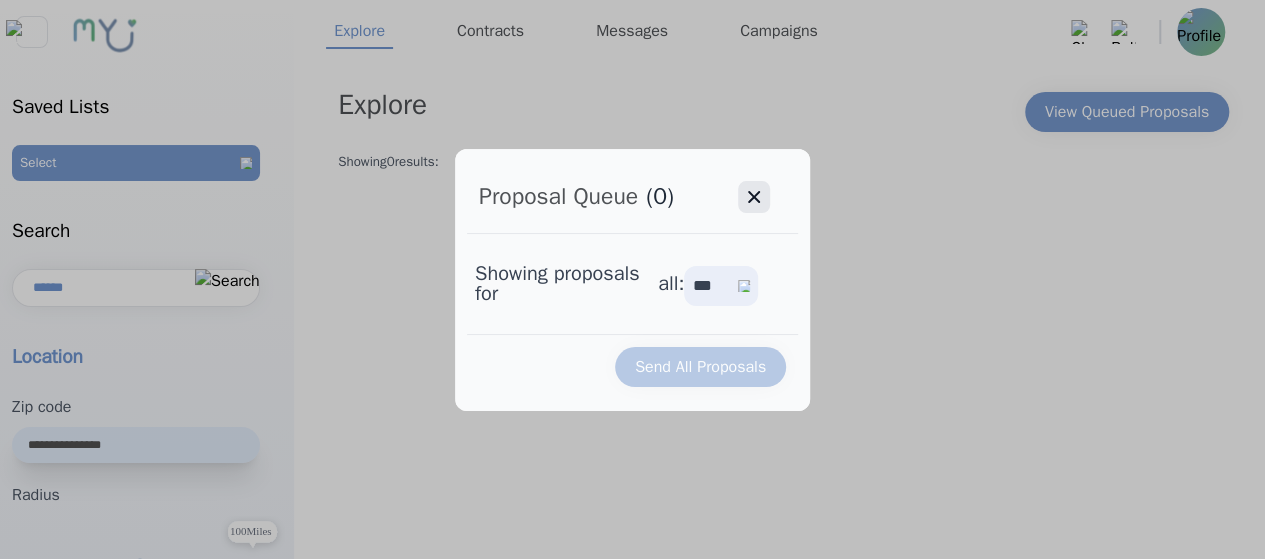 click 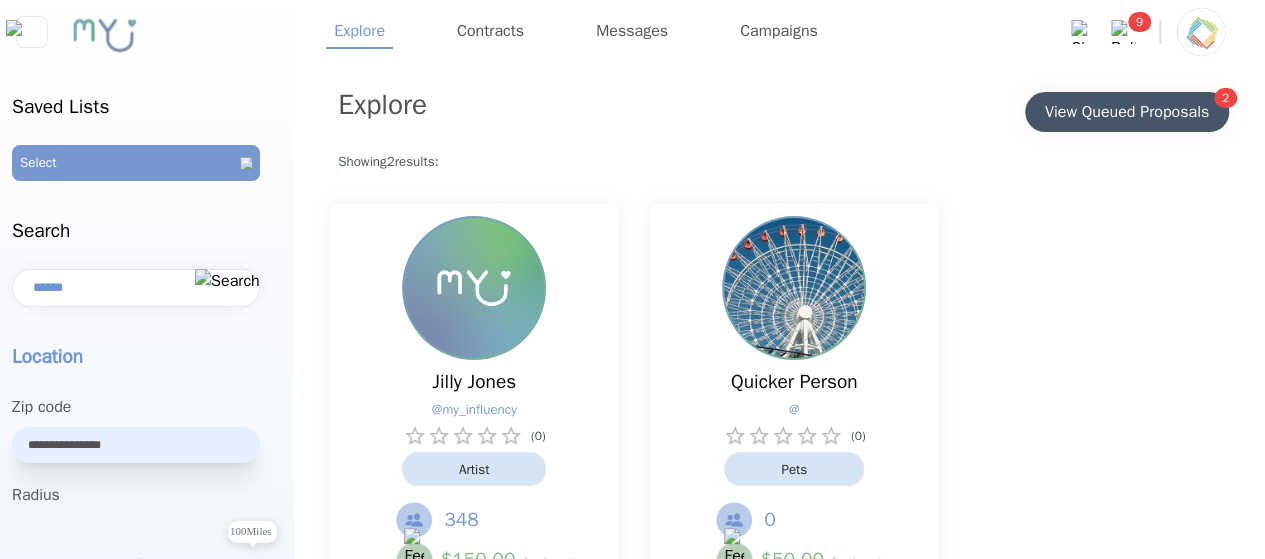 click on "View Queued Proposals" at bounding box center (1127, 112) 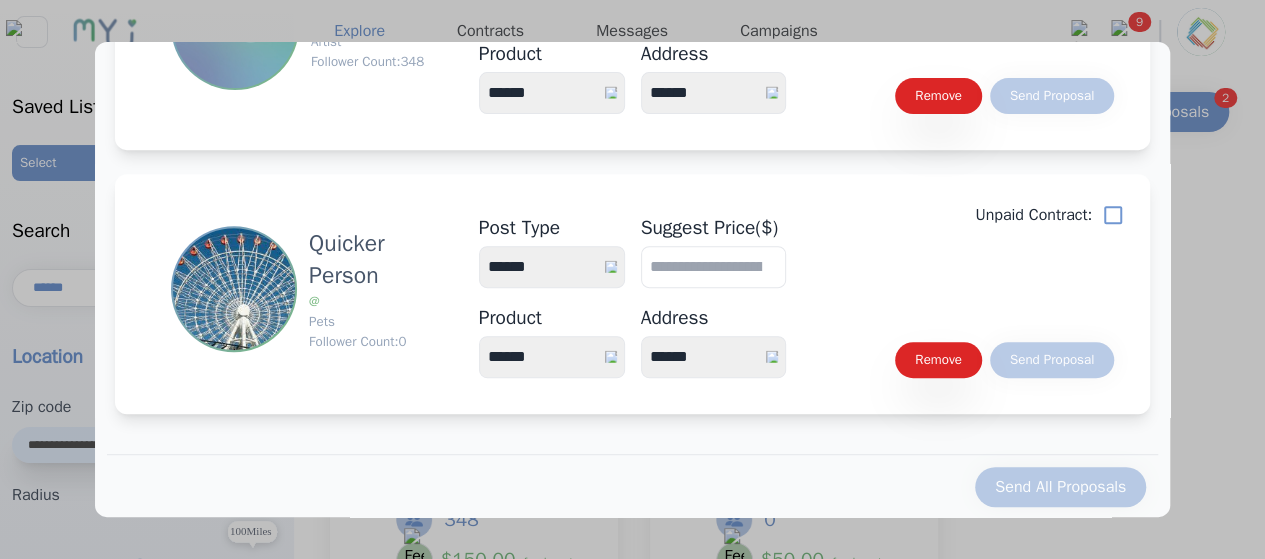 scroll, scrollTop: 397, scrollLeft: 0, axis: vertical 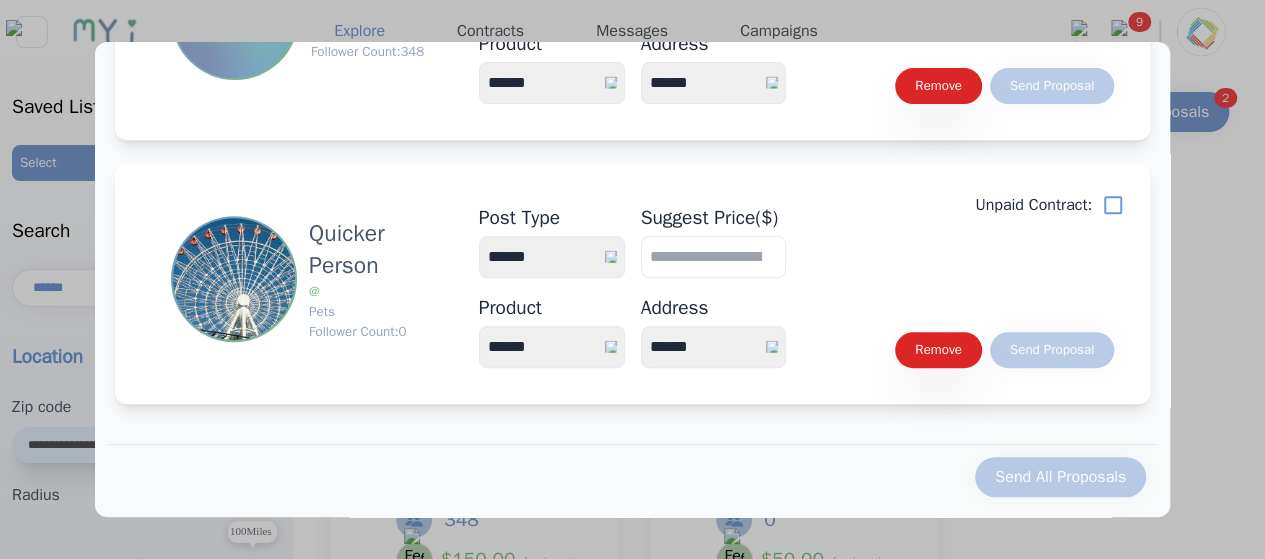 click at bounding box center (632, 279) 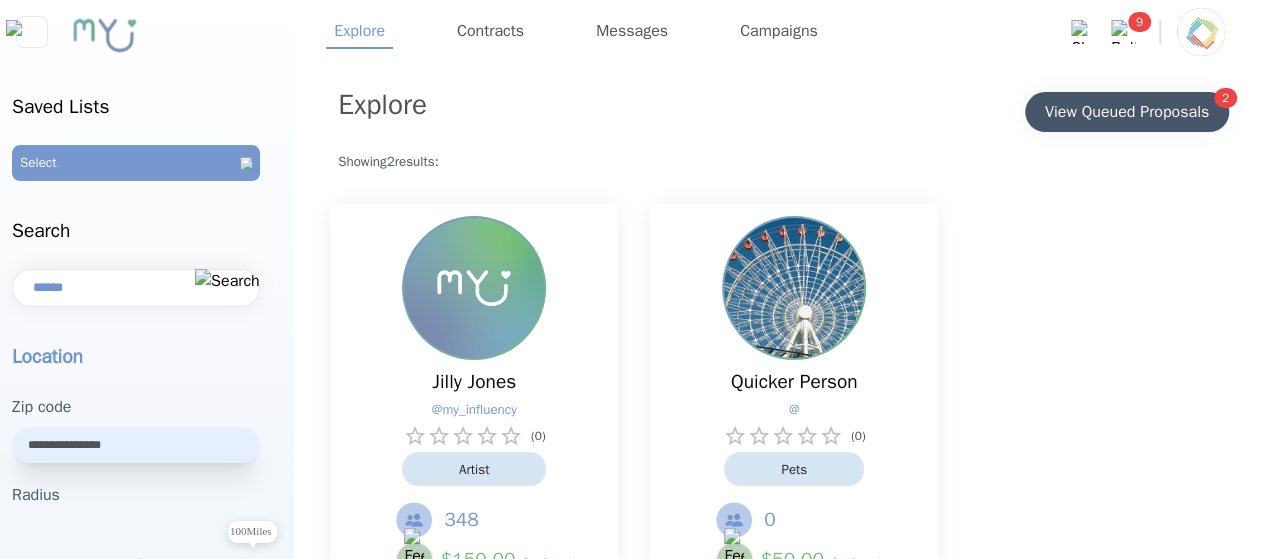 click on "View Queued Proposals" at bounding box center (1127, 112) 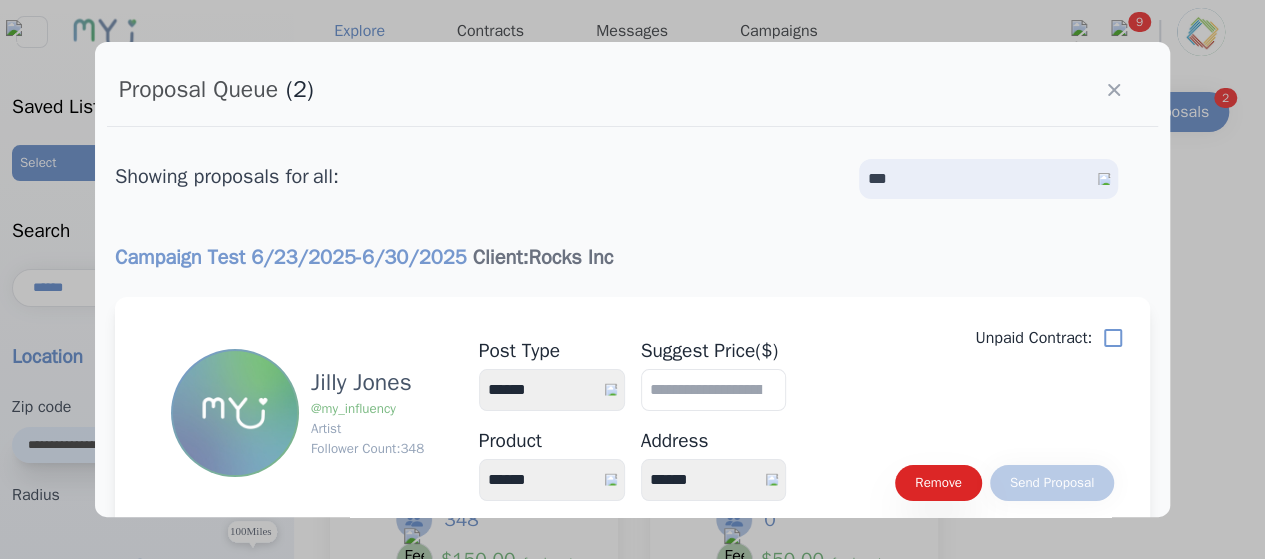 scroll, scrollTop: 397, scrollLeft: 0, axis: vertical 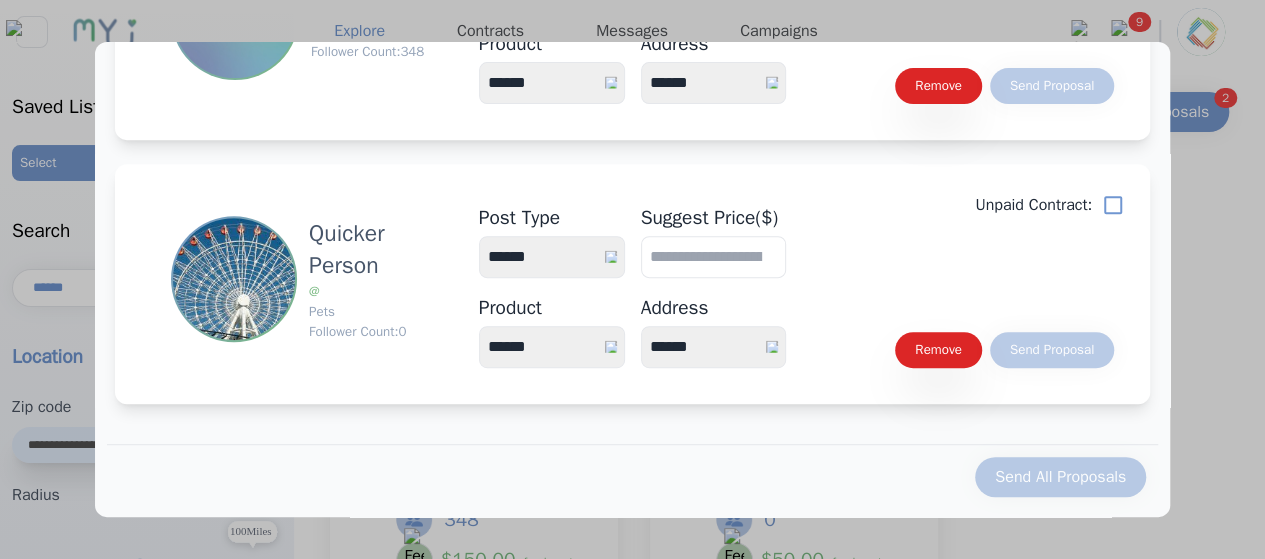 click at bounding box center [632, 279] 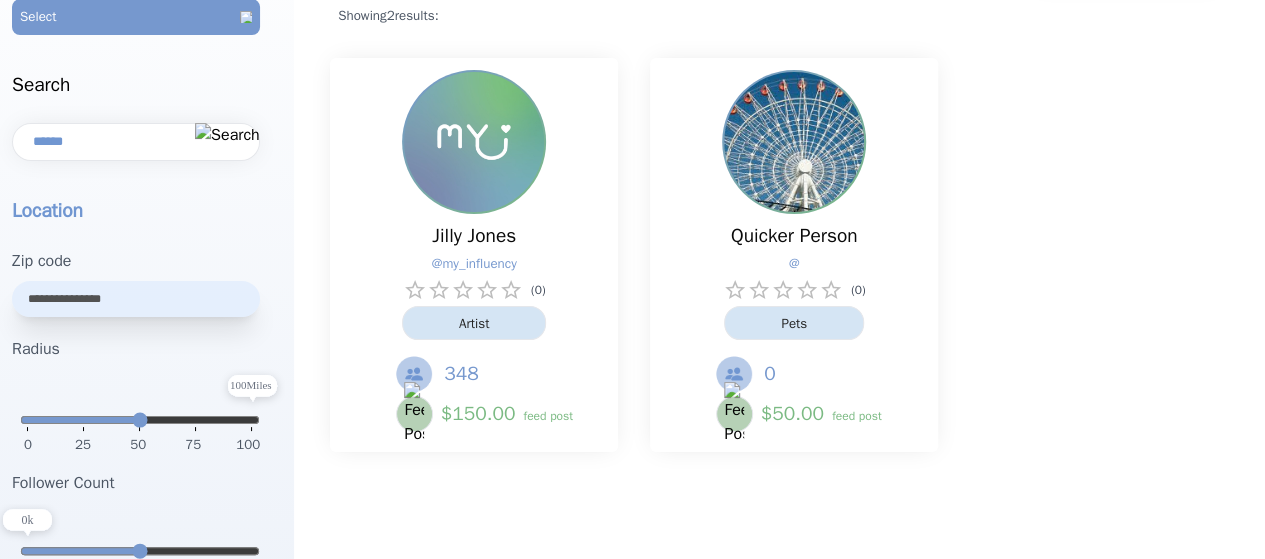 scroll, scrollTop: 119, scrollLeft: 0, axis: vertical 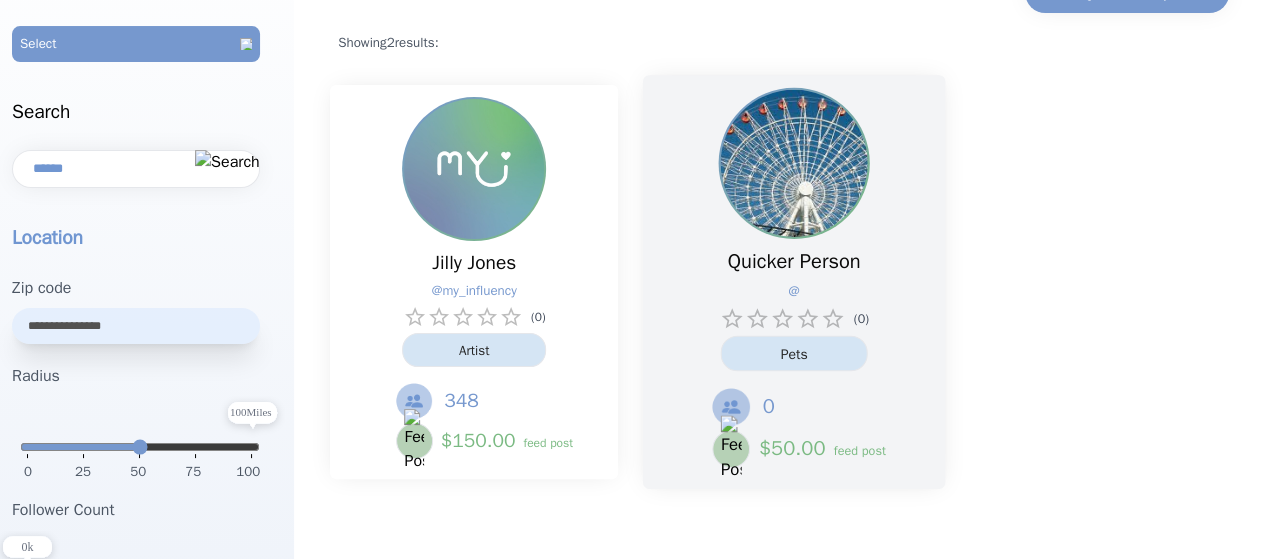 click at bounding box center [794, 163] 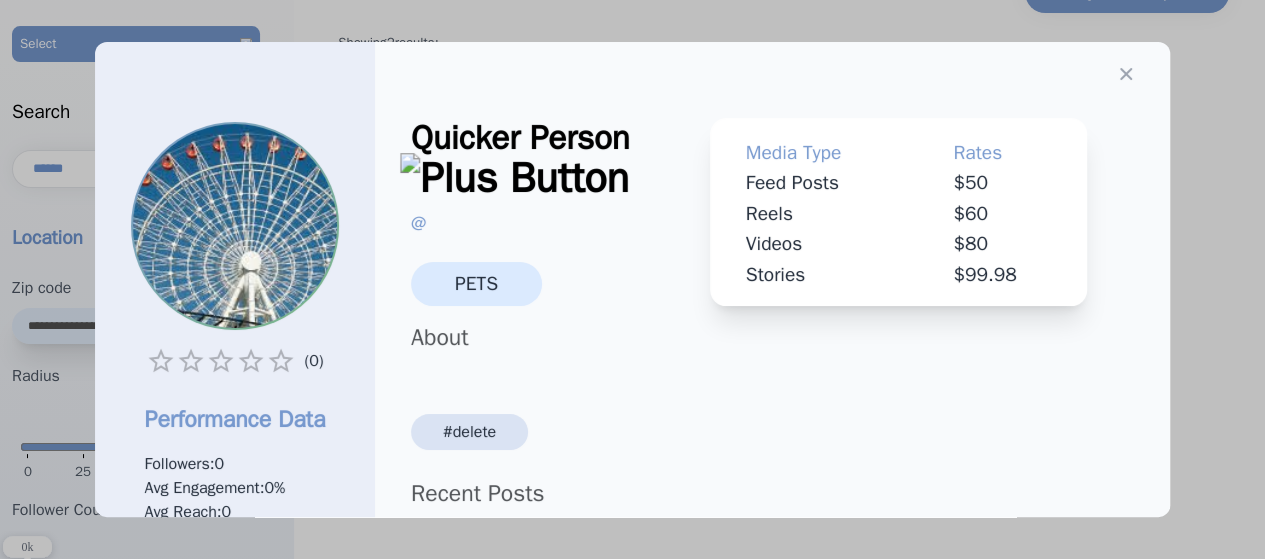 scroll, scrollTop: 390, scrollLeft: 0, axis: vertical 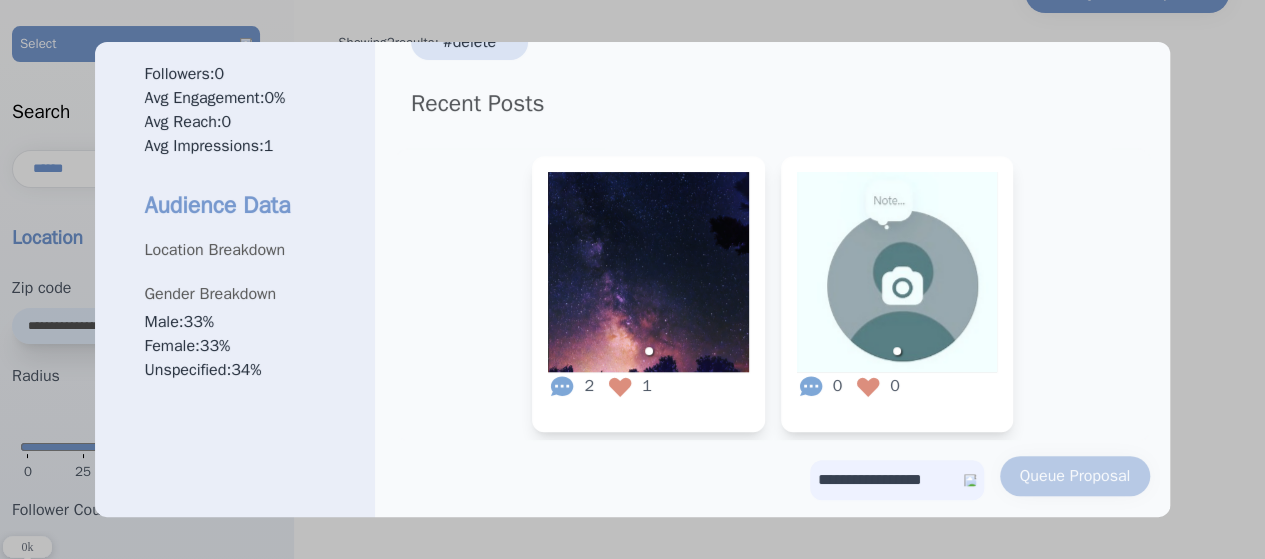 click on "**********" at bounding box center (897, 480) 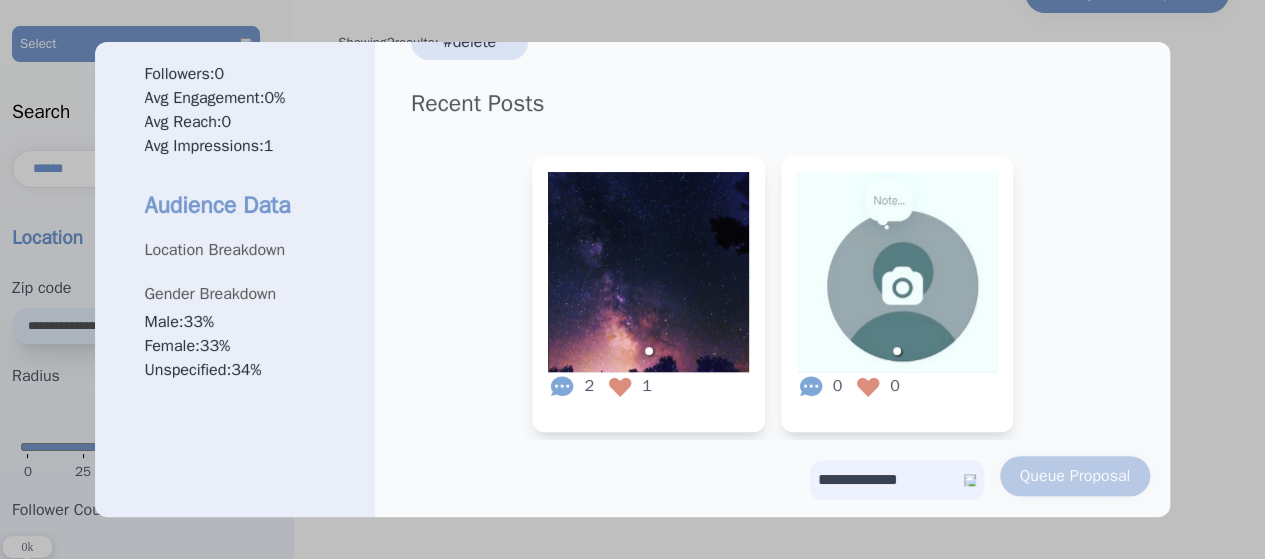 click on "**********" at bounding box center (897, 480) 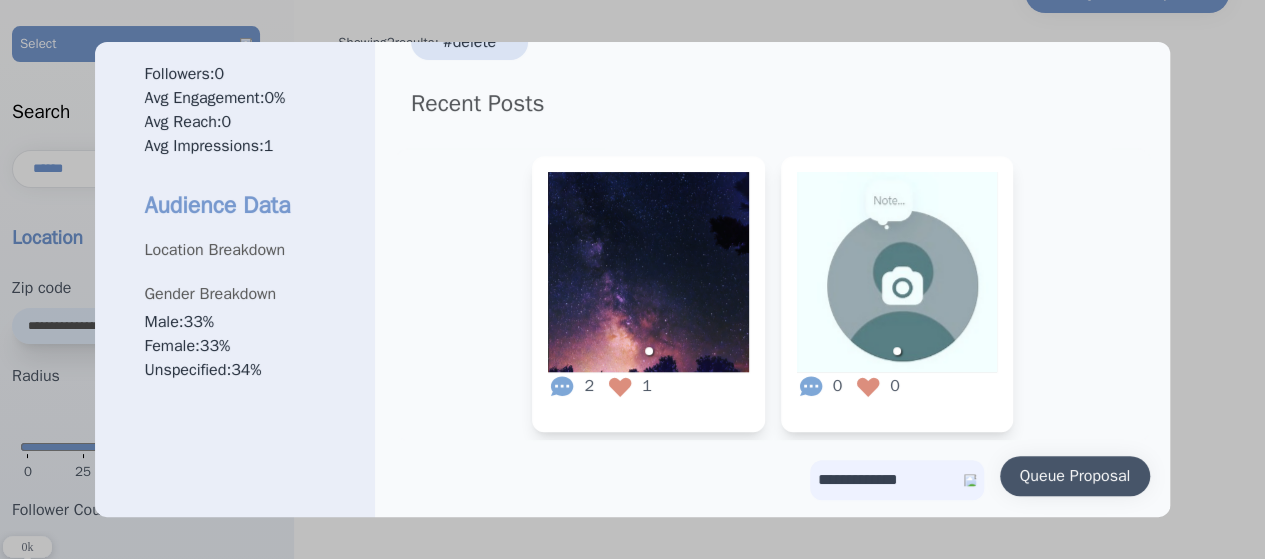 click on "Queue Proposal" at bounding box center (1075, 476) 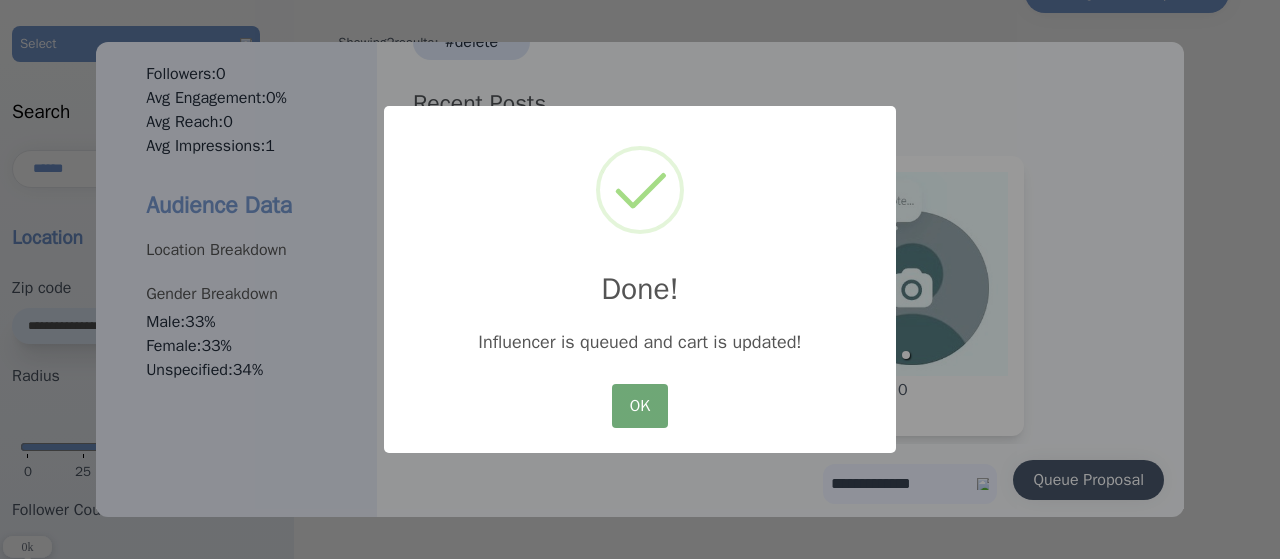 click on "OK" at bounding box center [640, 406] 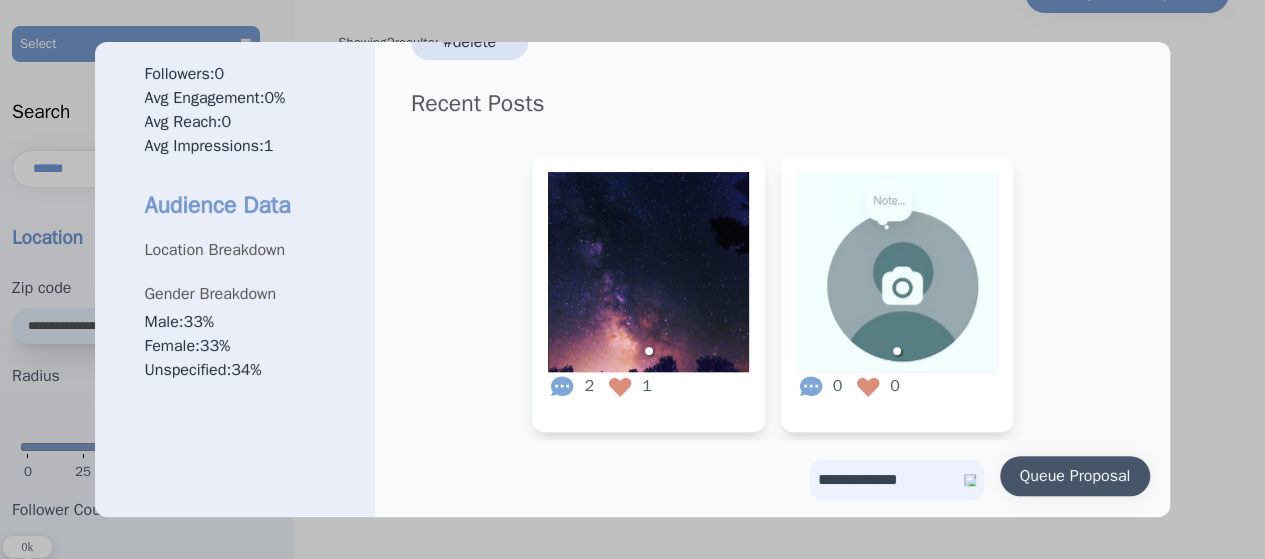 click at bounding box center [632, 279] 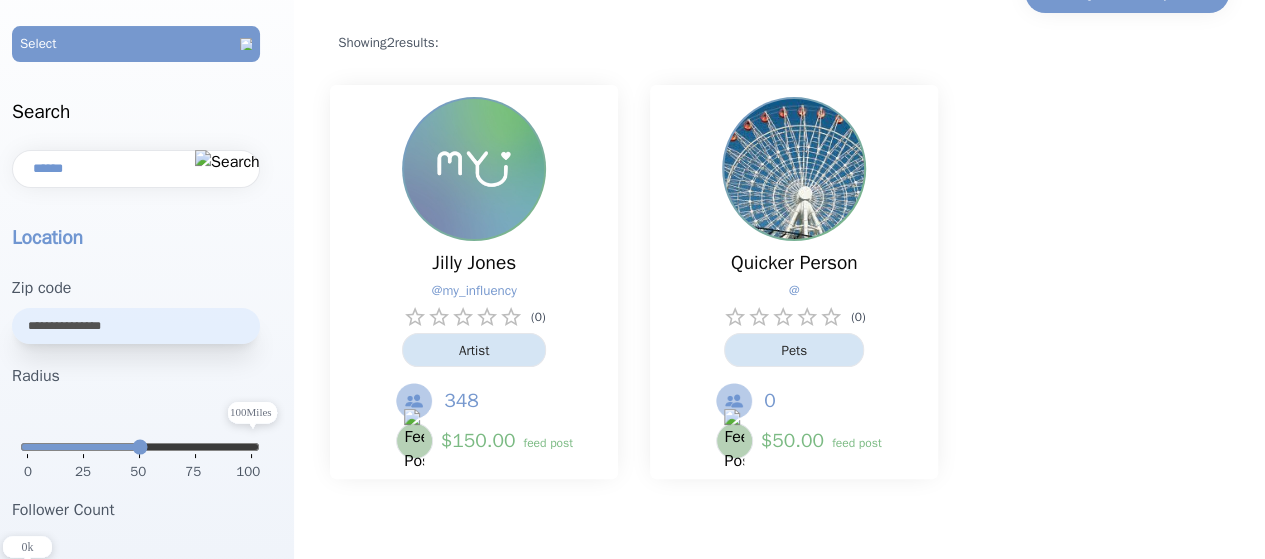 drag, startPoint x: 1230, startPoint y: 169, endPoint x: 1126, endPoint y: 403, distance: 256.0703 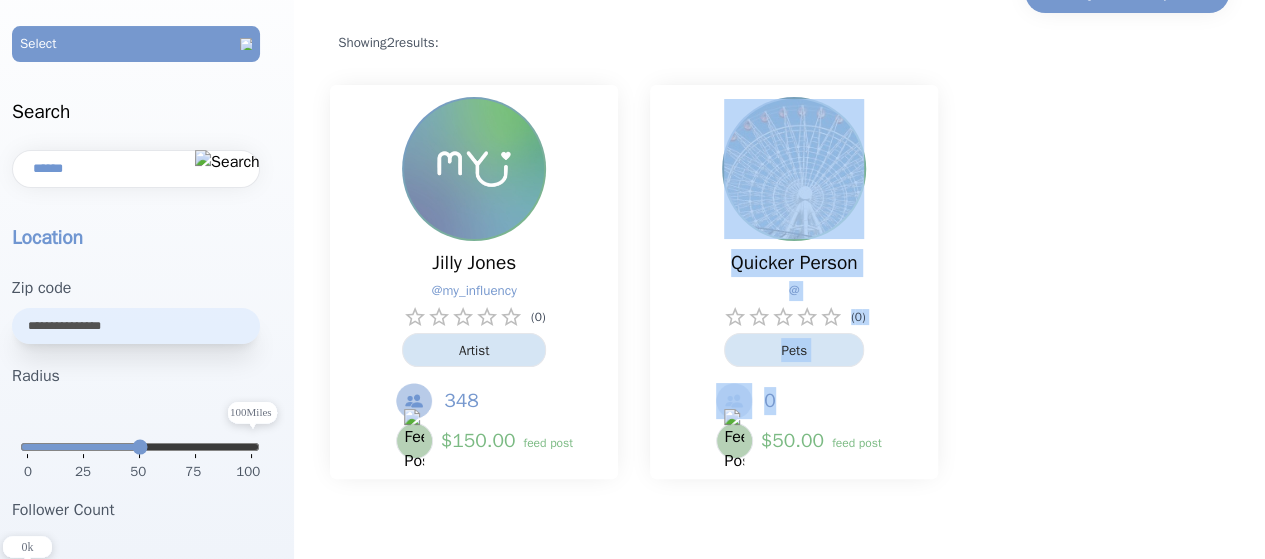 scroll, scrollTop: 0, scrollLeft: 0, axis: both 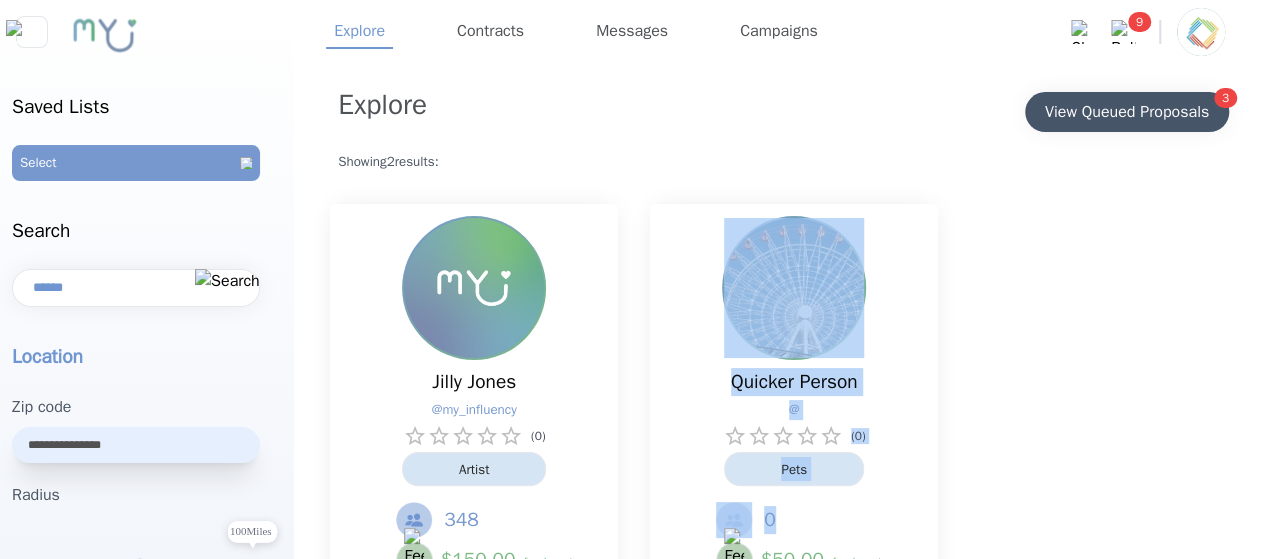 click on "View Queued Proposals" at bounding box center (1127, 112) 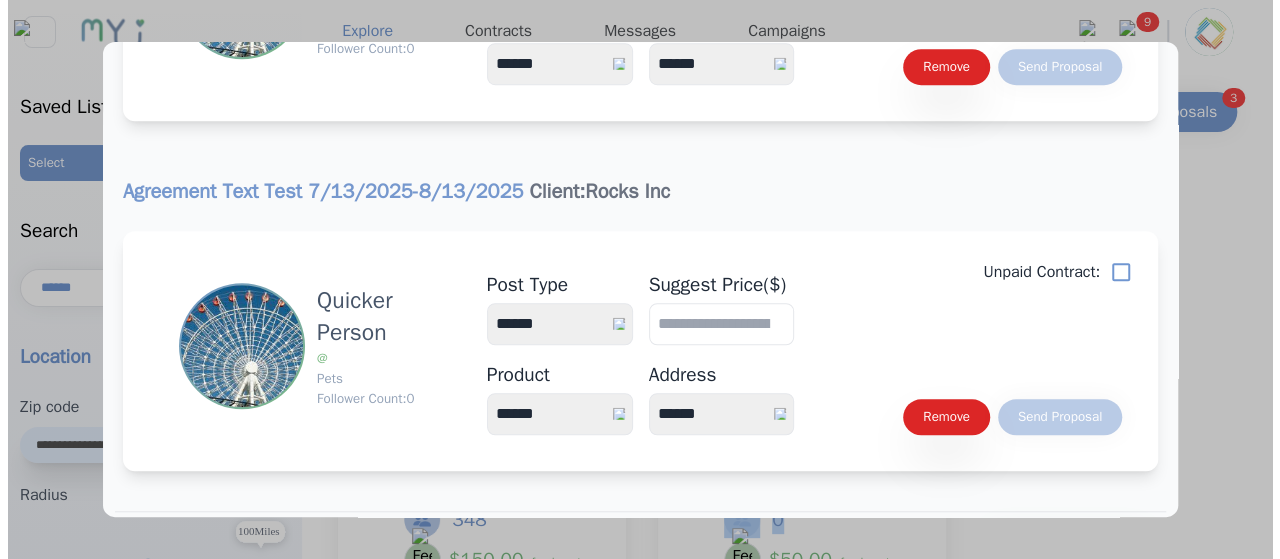 scroll, scrollTop: 746, scrollLeft: 0, axis: vertical 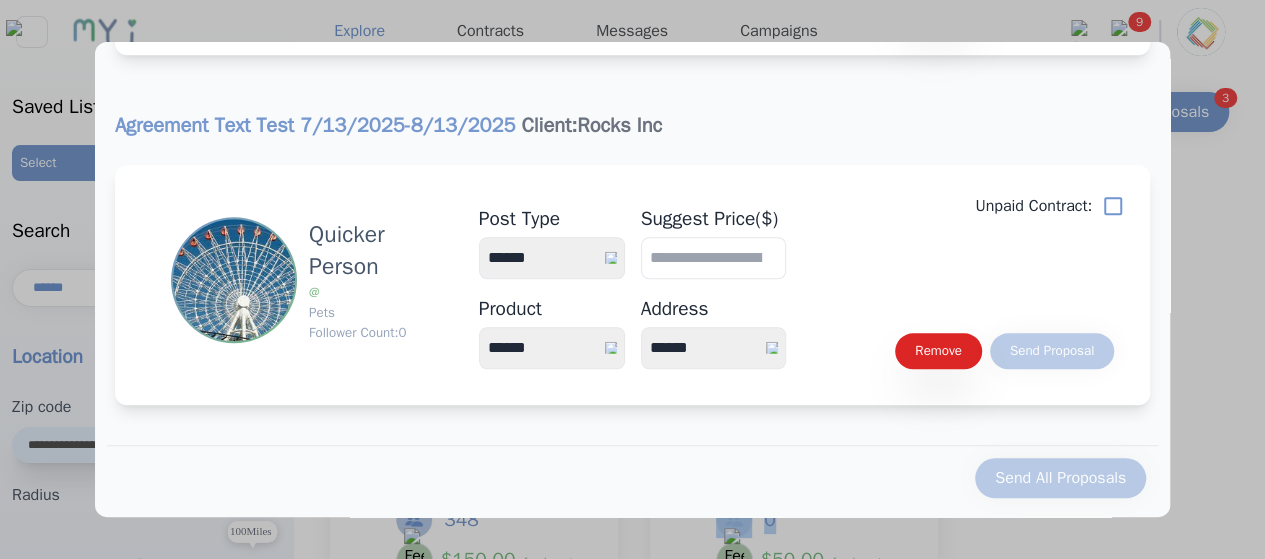 click on "**********" at bounding box center (552, 258) 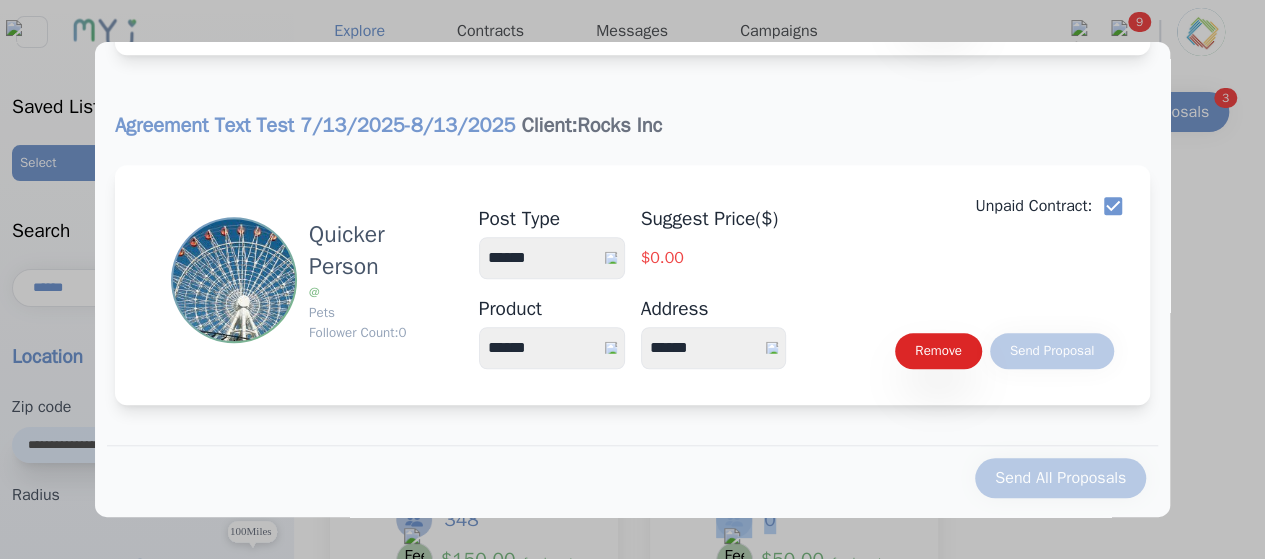 click on "****** *****" at bounding box center [552, 348] 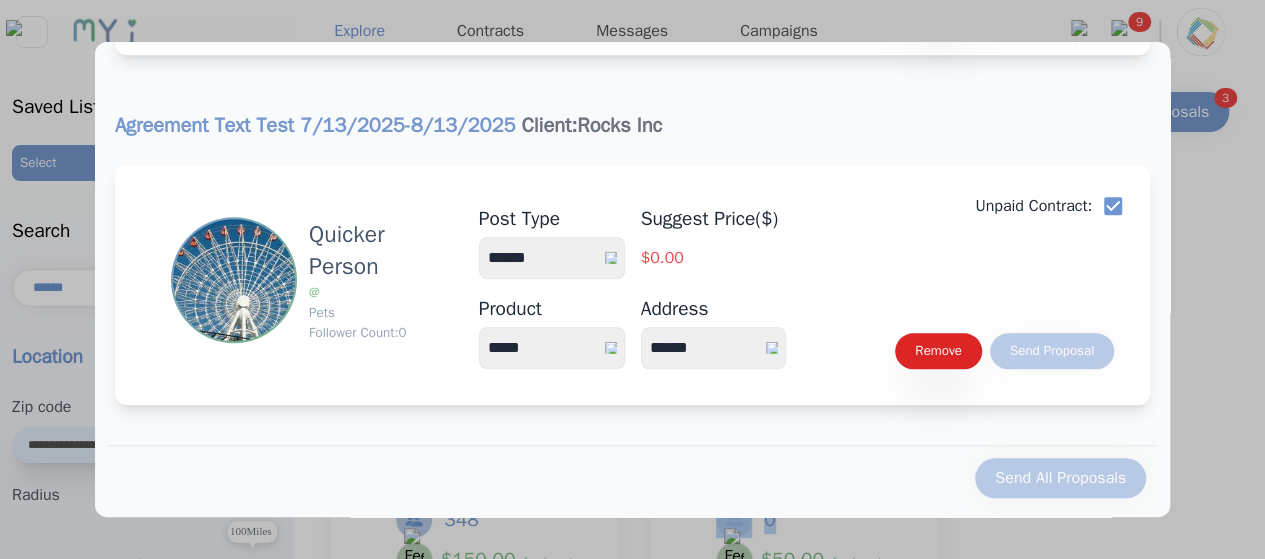 click on "****** *****" at bounding box center [552, 348] 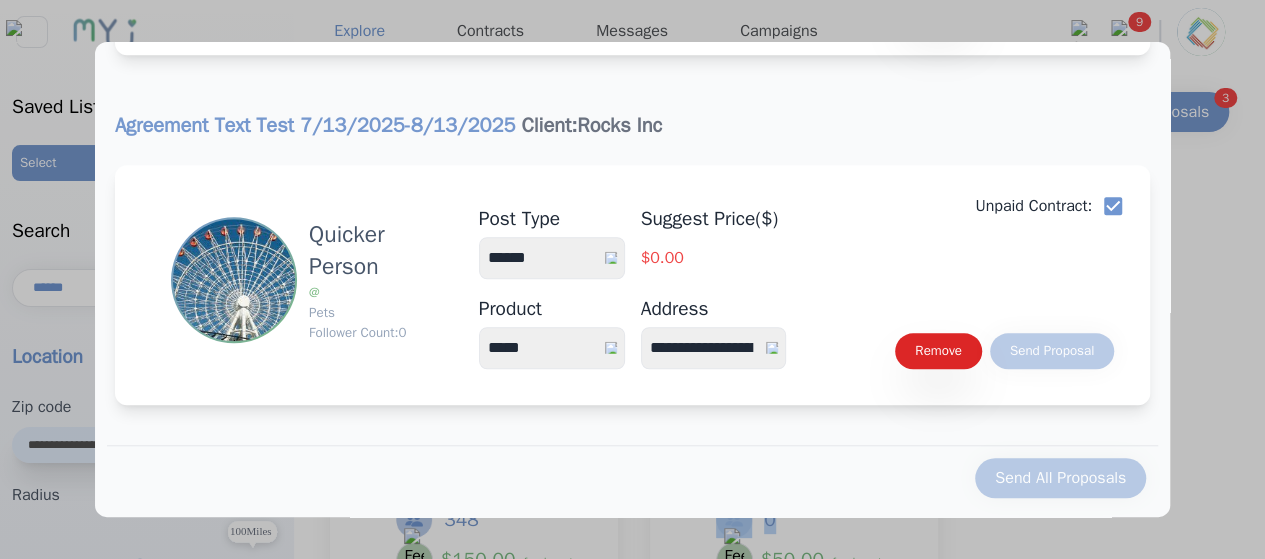 click on "**********" at bounding box center [714, 348] 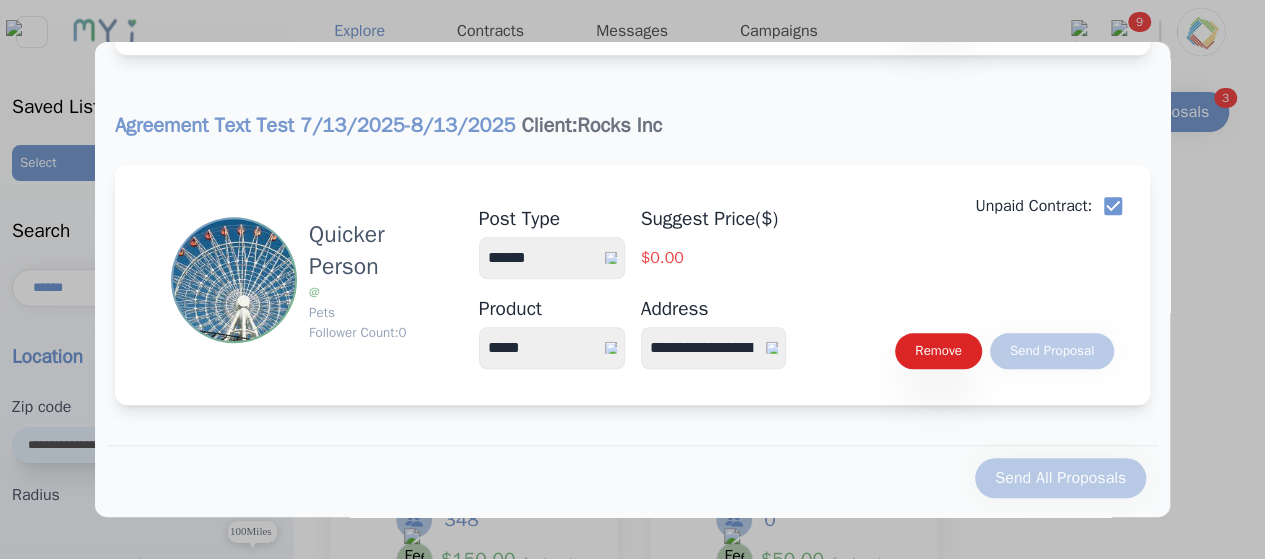 click on "**********" at bounding box center (632, 254) 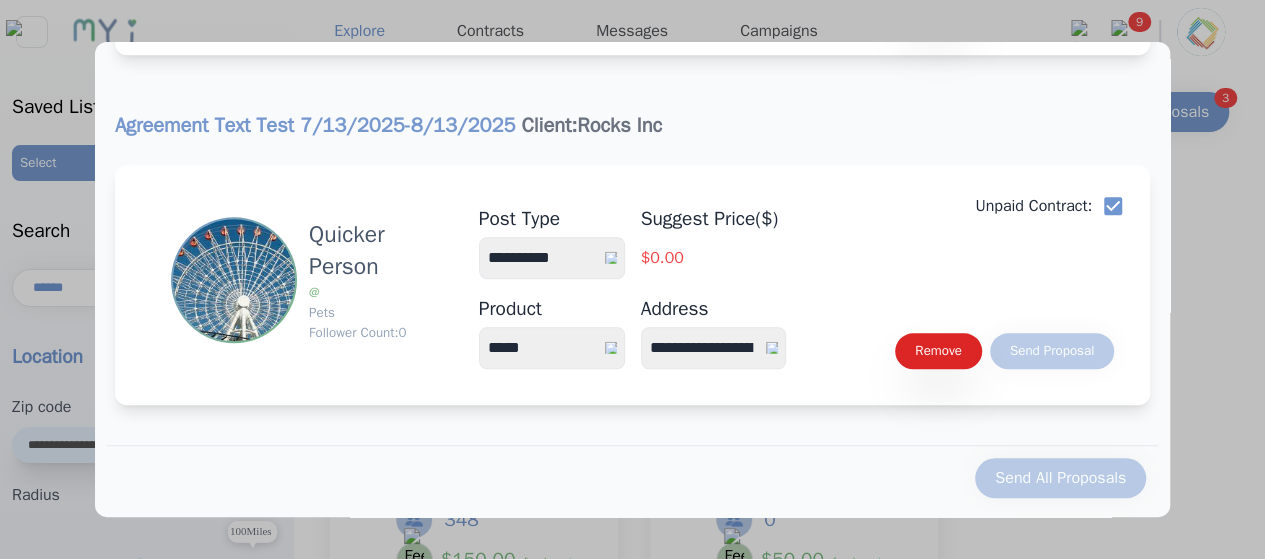click on "**********" at bounding box center [552, 258] 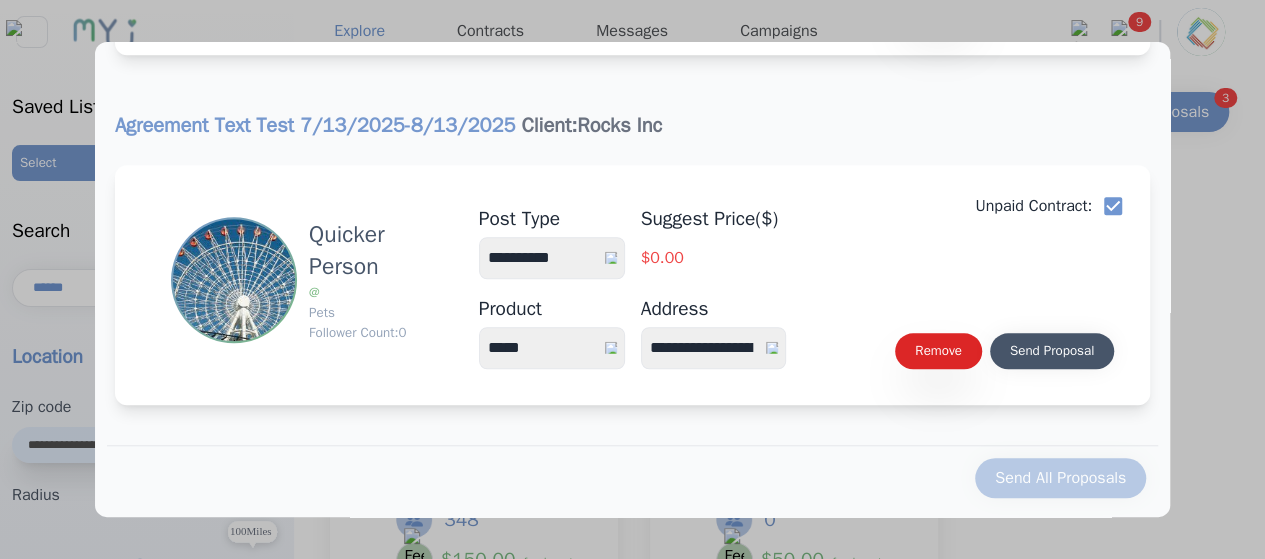 click on "Send Proposal" at bounding box center (1052, 351) 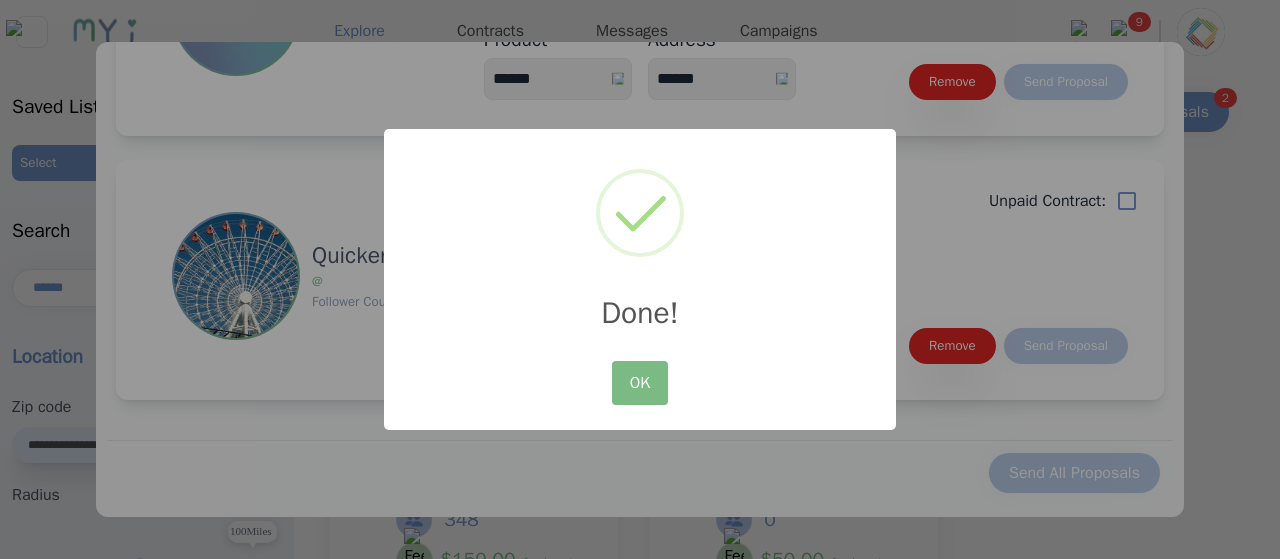 scroll, scrollTop: 397, scrollLeft: 0, axis: vertical 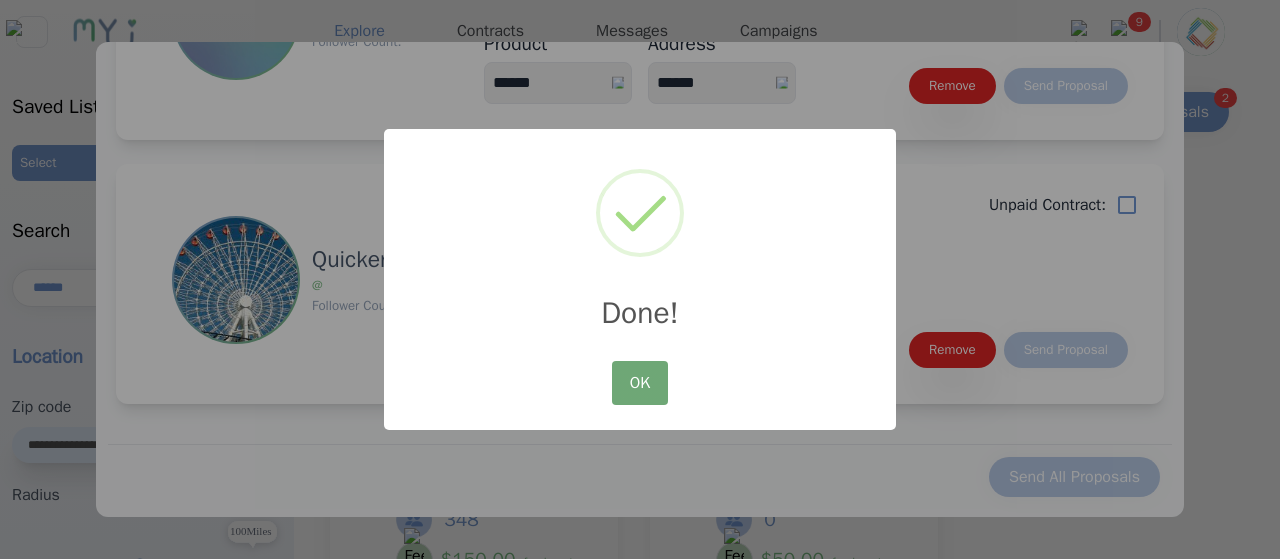 click on "OK" at bounding box center (640, 383) 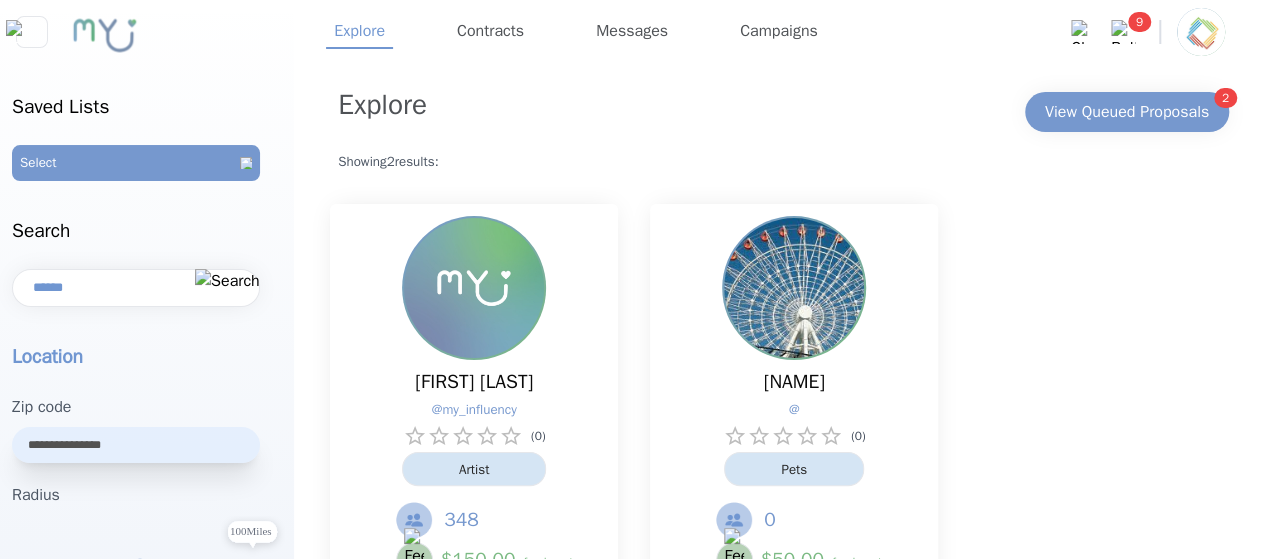 scroll, scrollTop: 393, scrollLeft: 0, axis: vertical 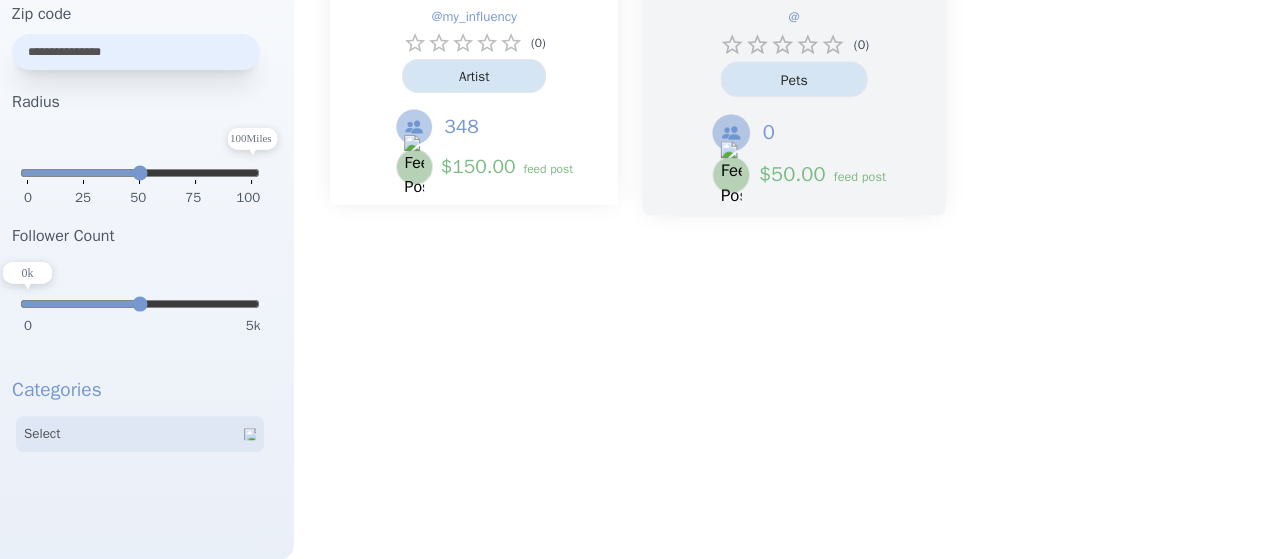 click on "( 0 )" at bounding box center [794, 44] 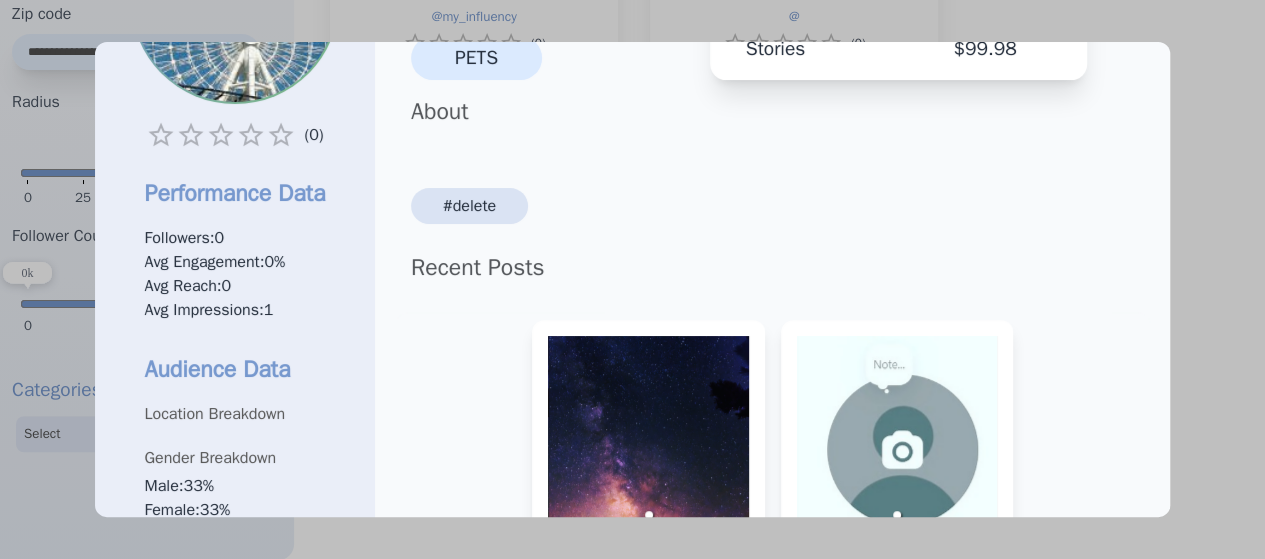 scroll, scrollTop: 390, scrollLeft: 0, axis: vertical 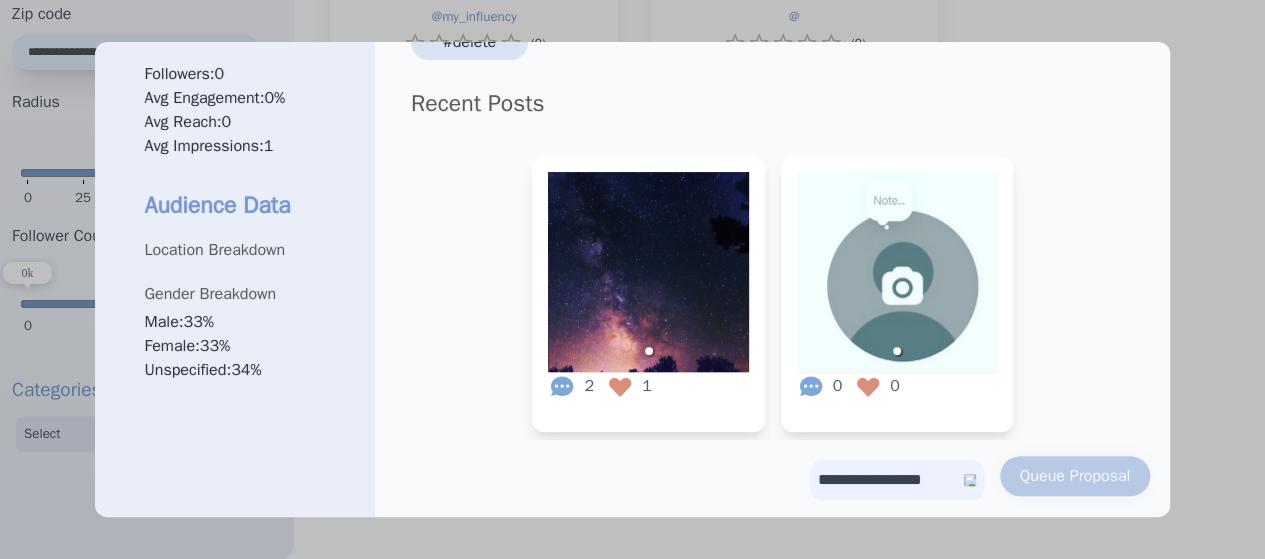 click on "**********" at bounding box center (897, 480) 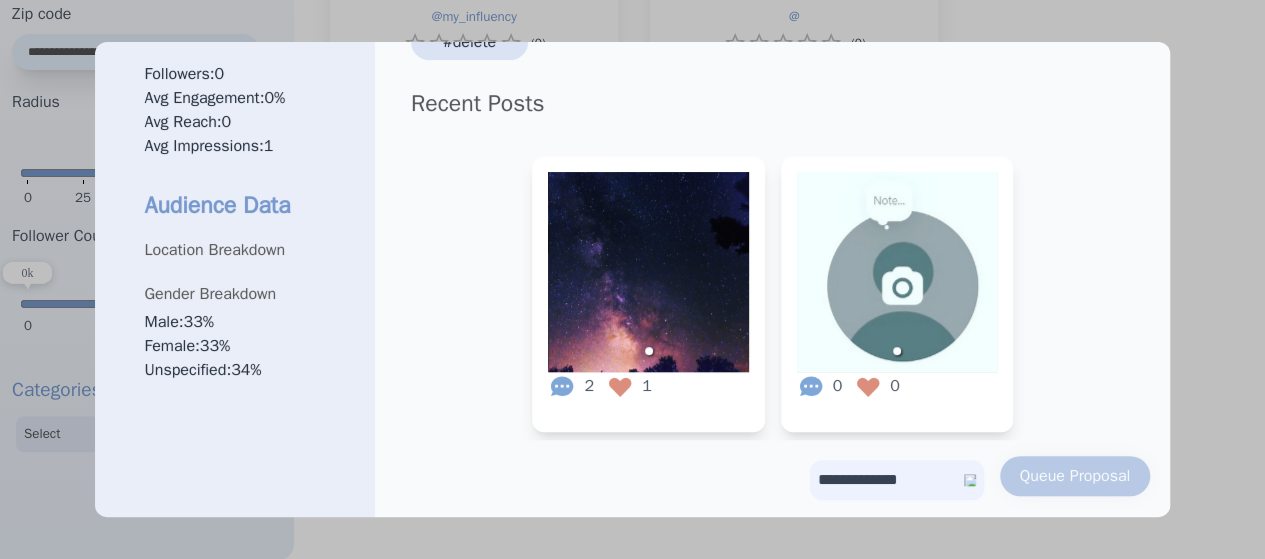 click on "**********" at bounding box center [897, 480] 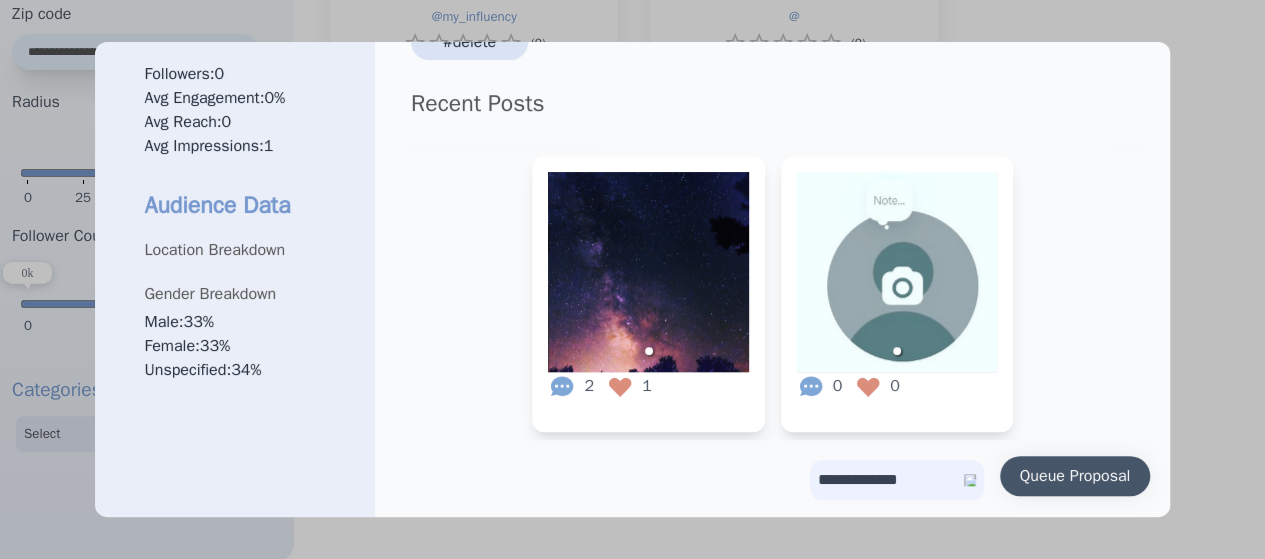 click on "Queue Proposal" at bounding box center [1075, 476] 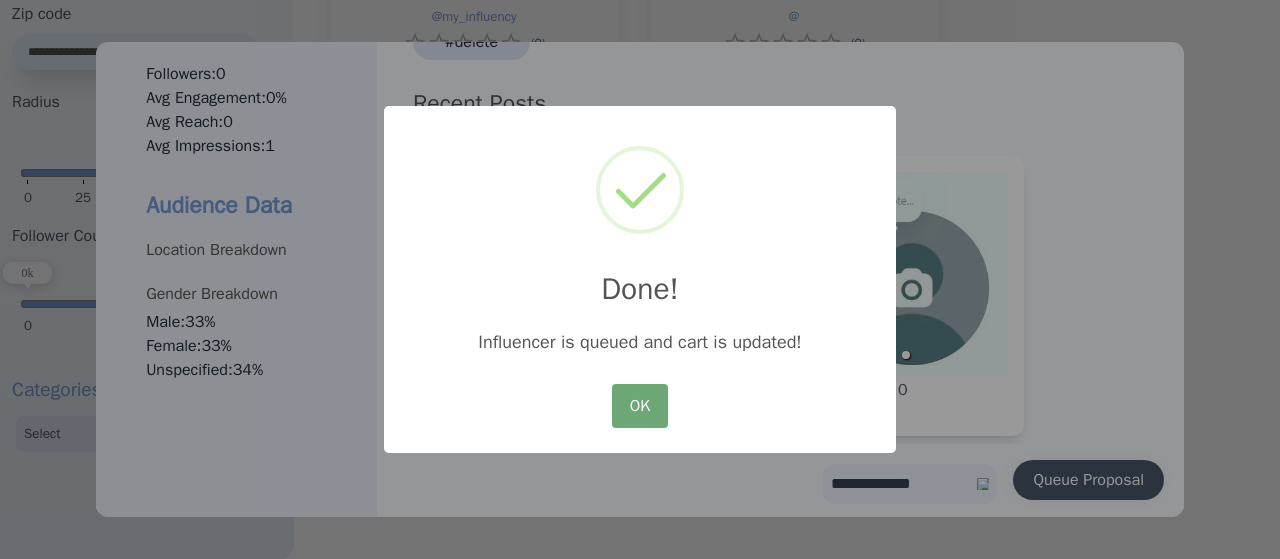 click on "OK" at bounding box center [640, 406] 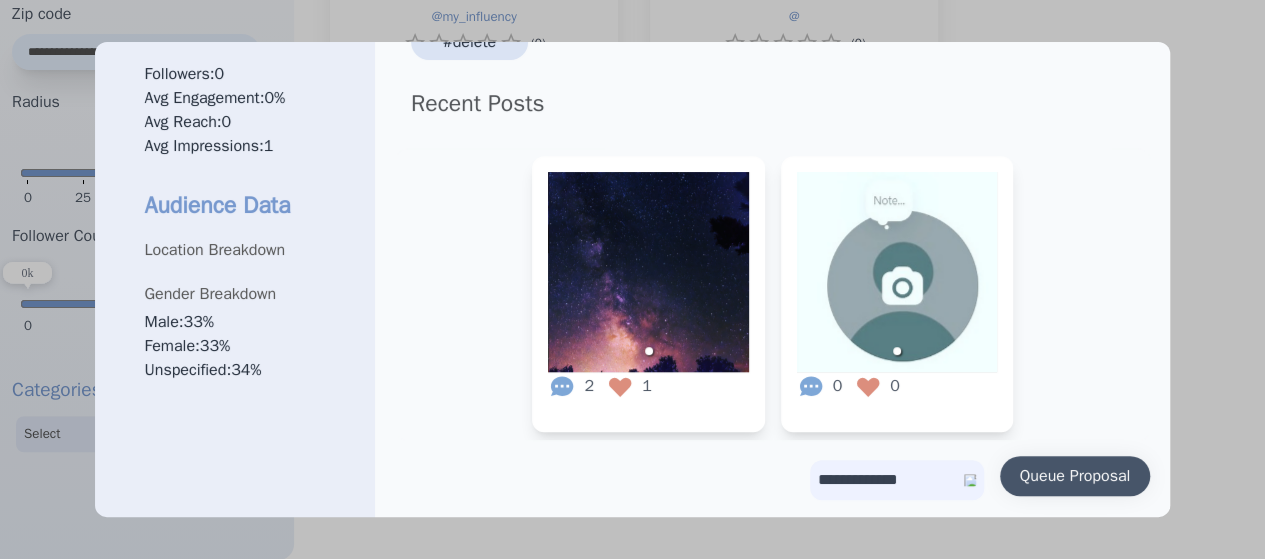 click at bounding box center (632, 279) 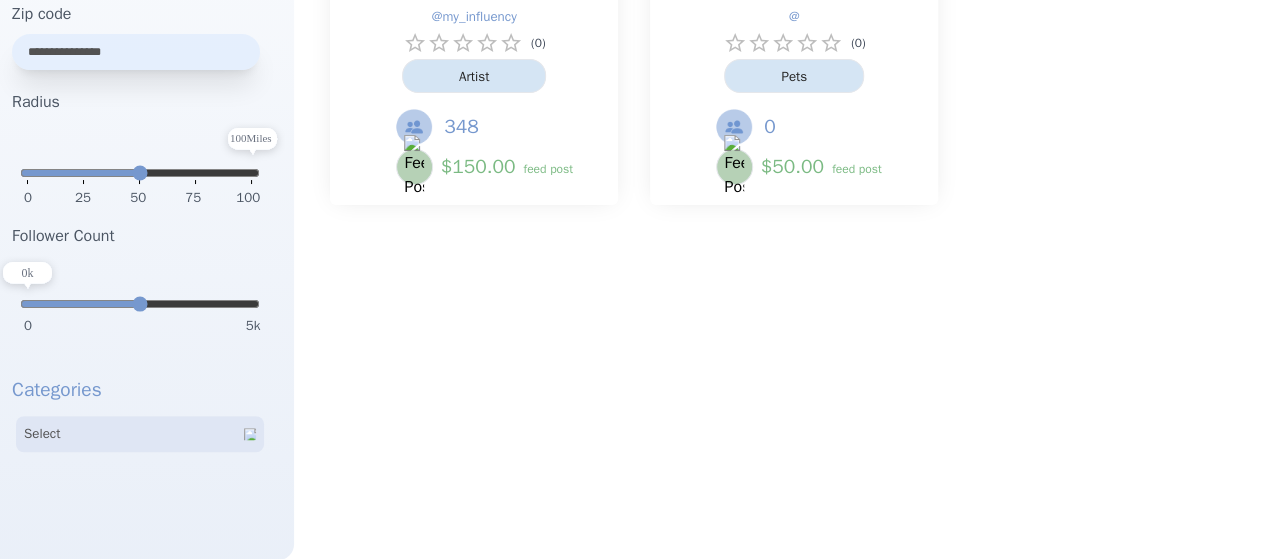 scroll, scrollTop: 0, scrollLeft: 0, axis: both 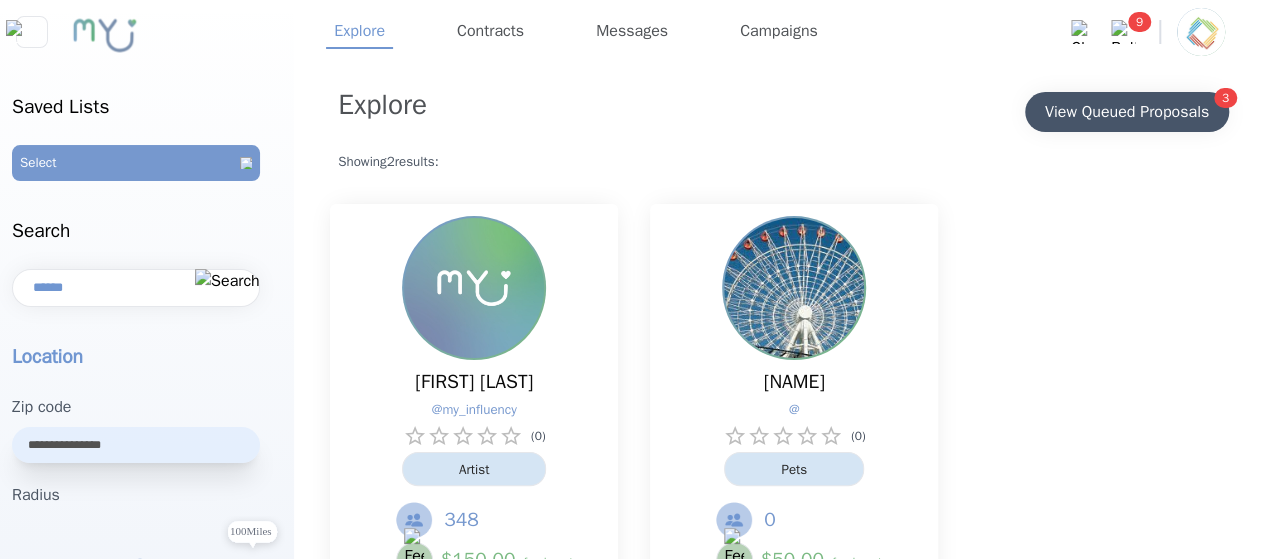 click on "View Queued Proposals" at bounding box center [1127, 112] 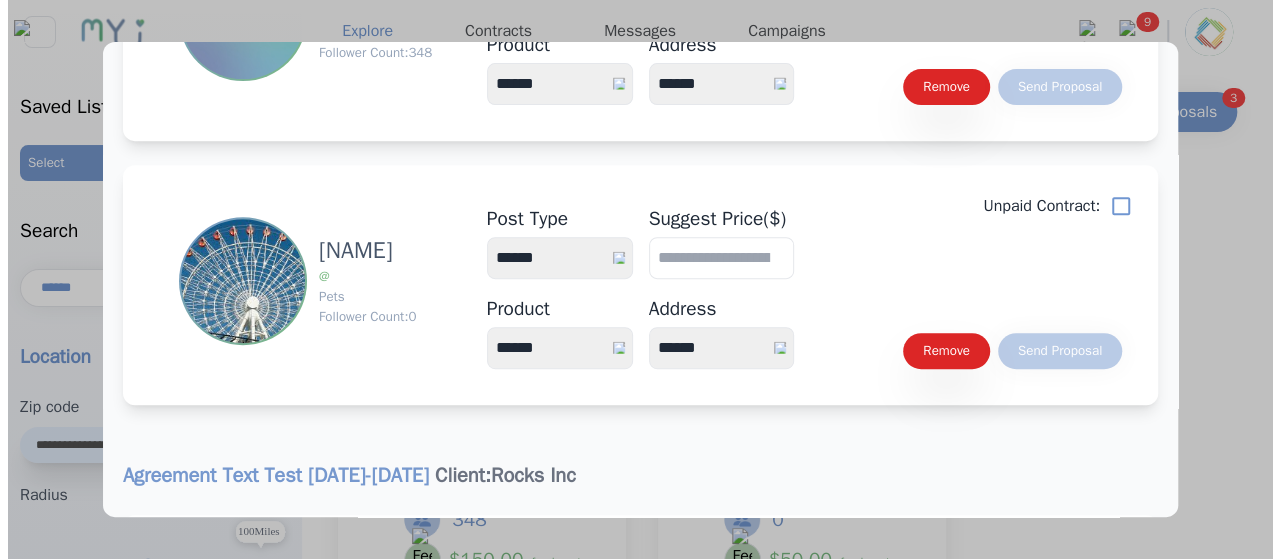 scroll, scrollTop: 746, scrollLeft: 0, axis: vertical 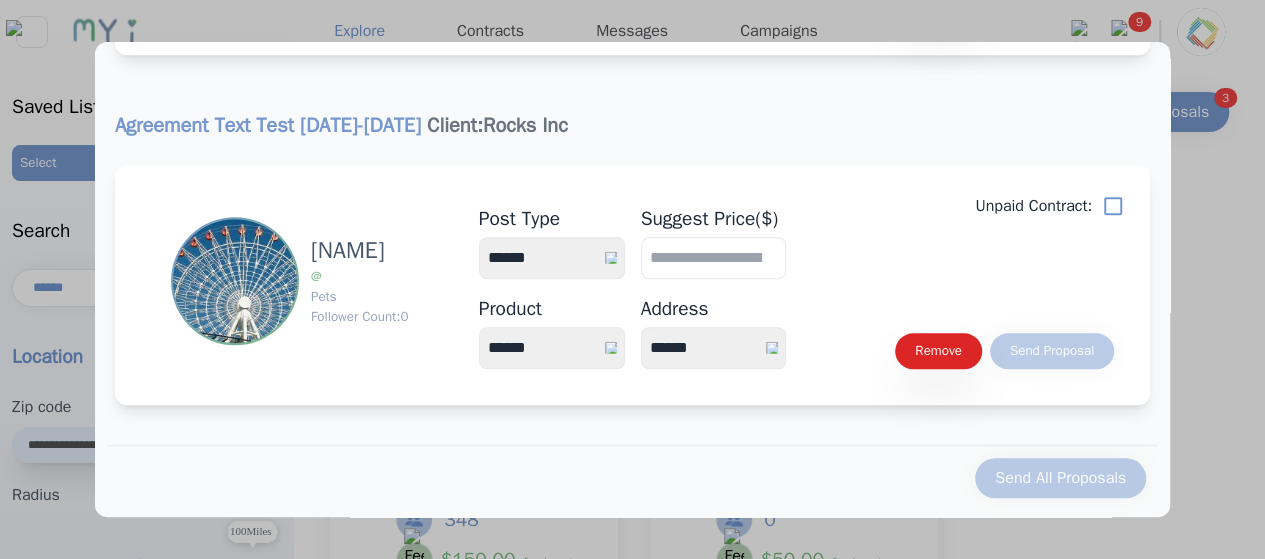 click on "**********" at bounding box center [552, 258] 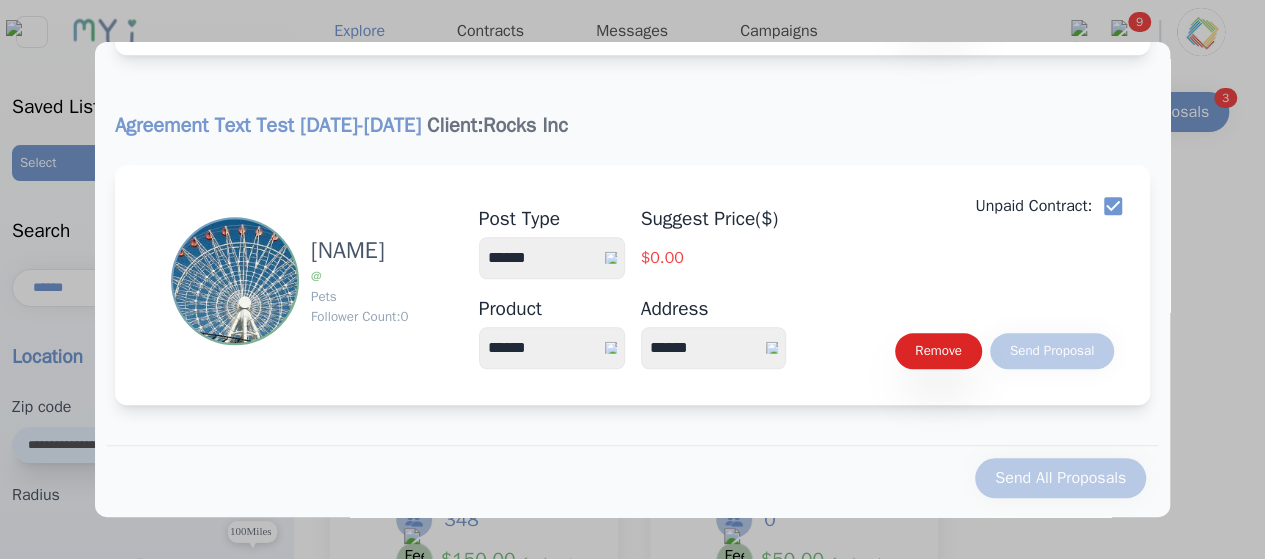 click on "**********" at bounding box center [552, 258] 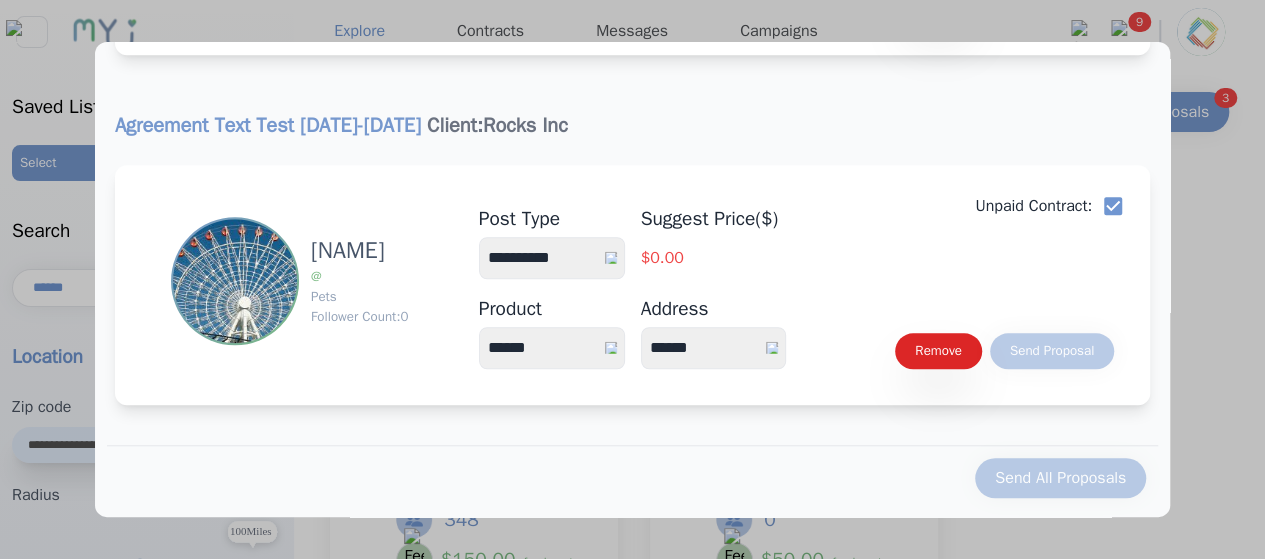 click on "**********" at bounding box center (552, 258) 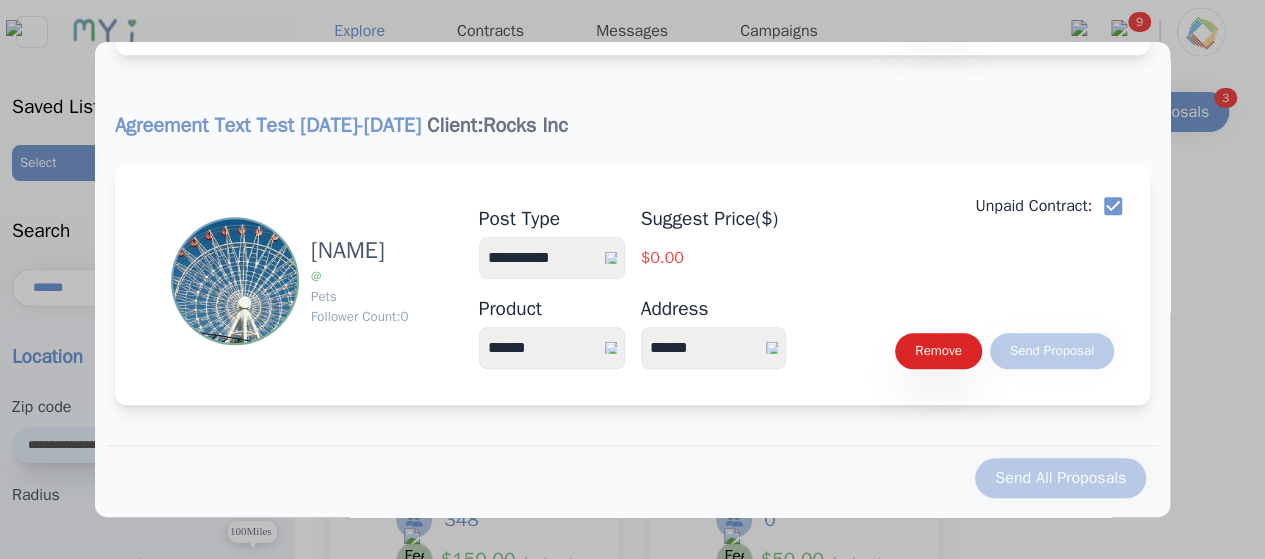 click on "****** *****" at bounding box center [552, 348] 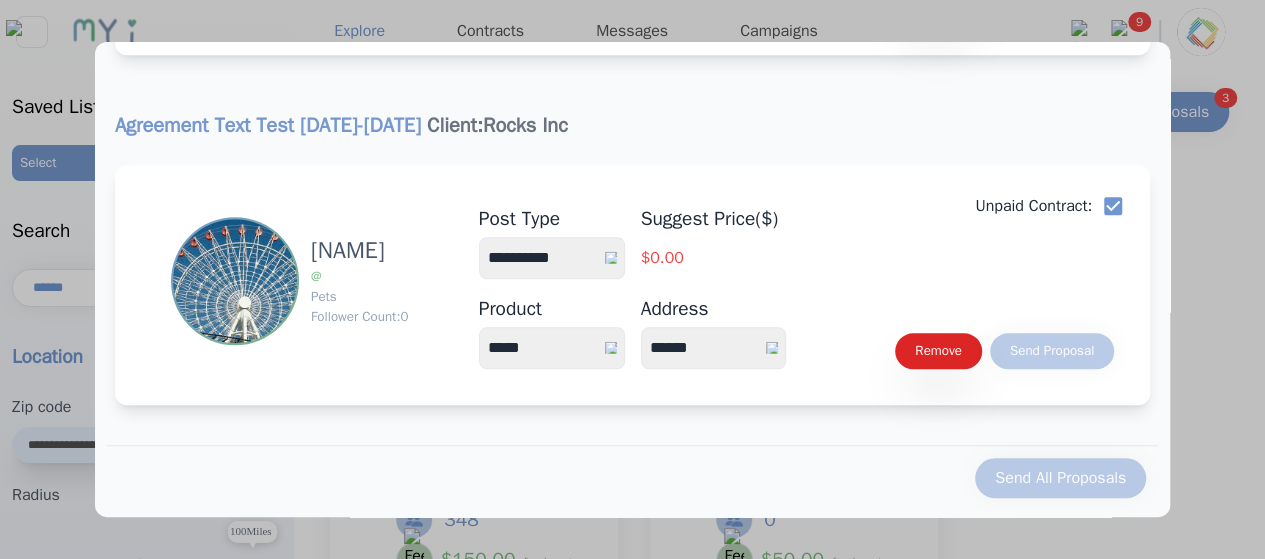 click on "****** *****" at bounding box center (552, 348) 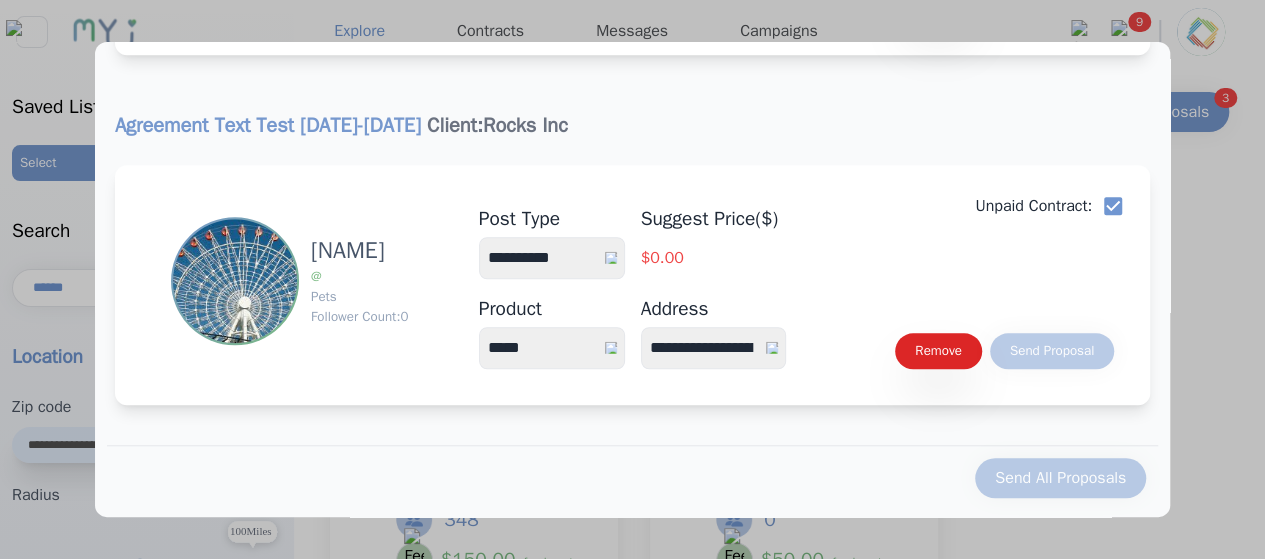 click on "**********" at bounding box center (714, 348) 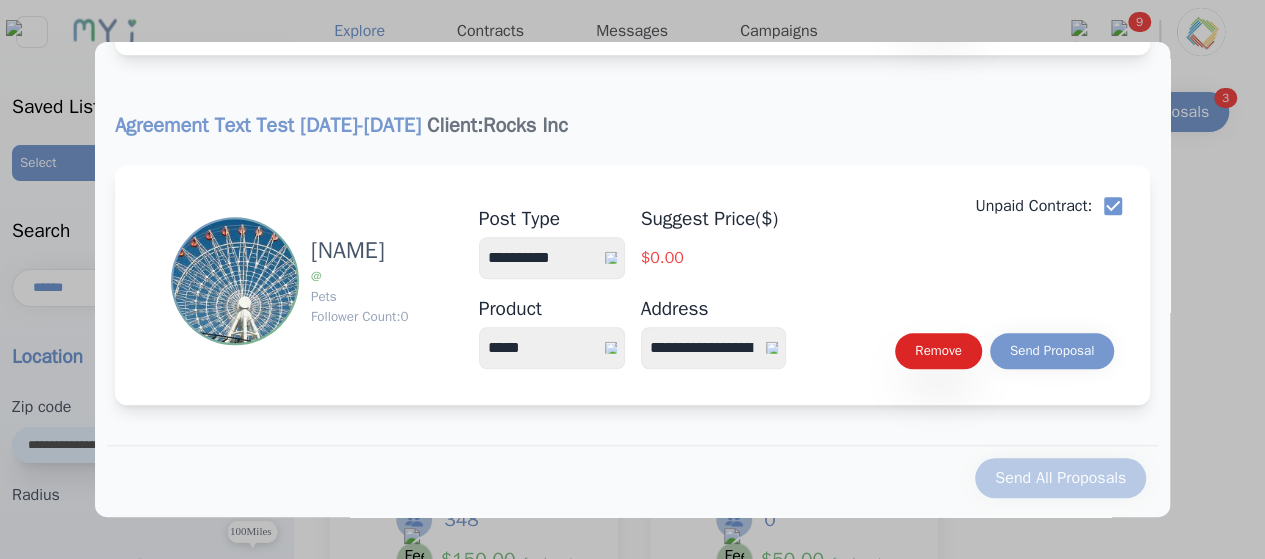 click on "**********" at bounding box center [632, 254] 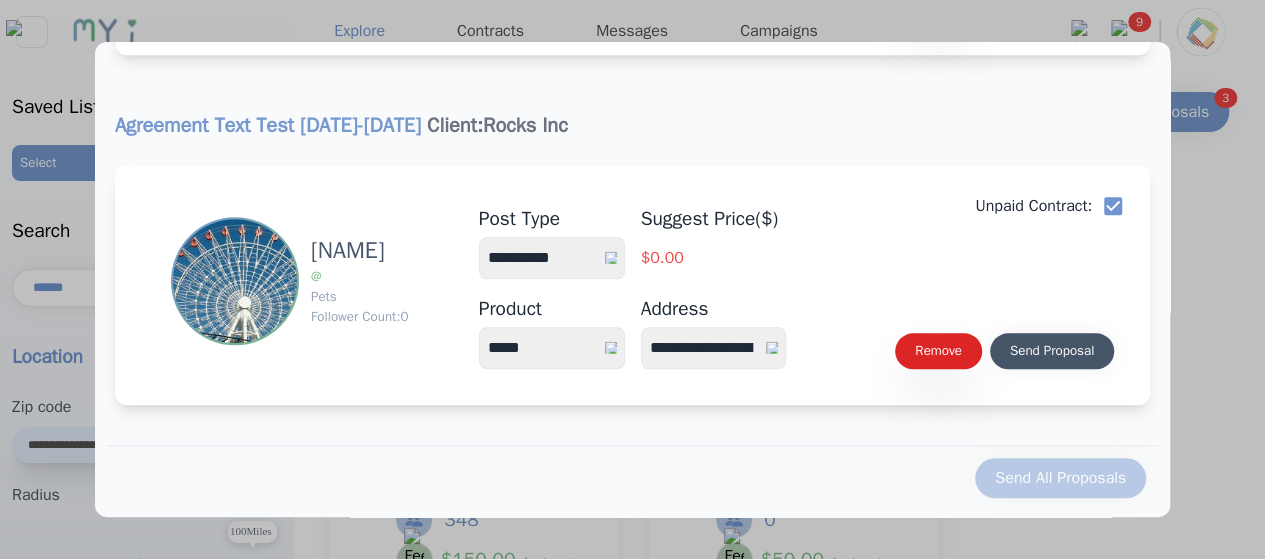click on "Send Proposal" at bounding box center (1052, 351) 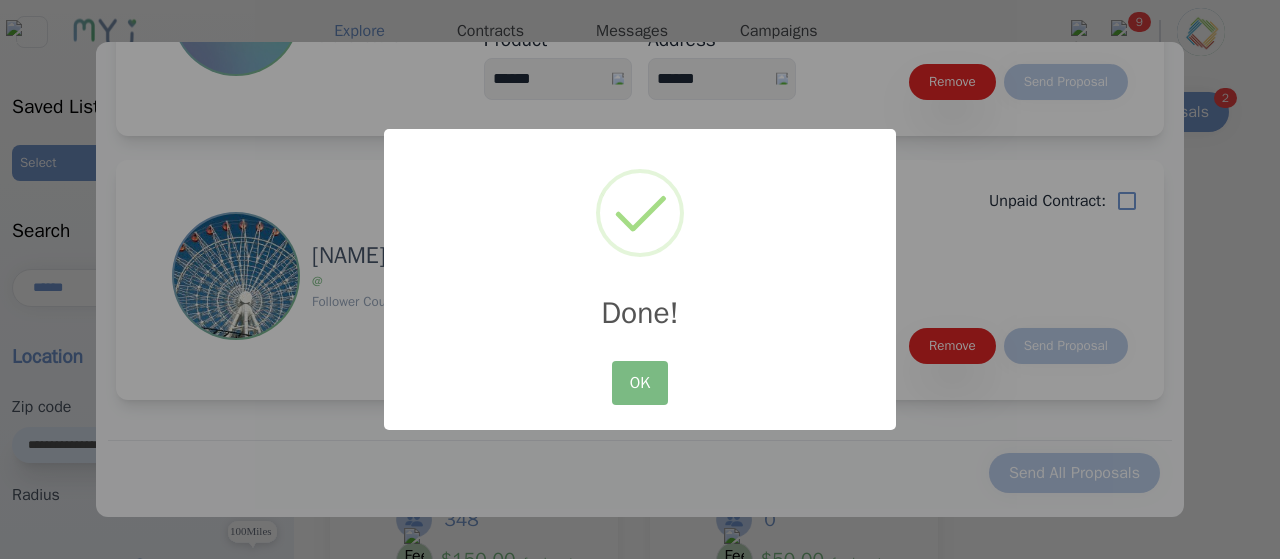 scroll, scrollTop: 397, scrollLeft: 0, axis: vertical 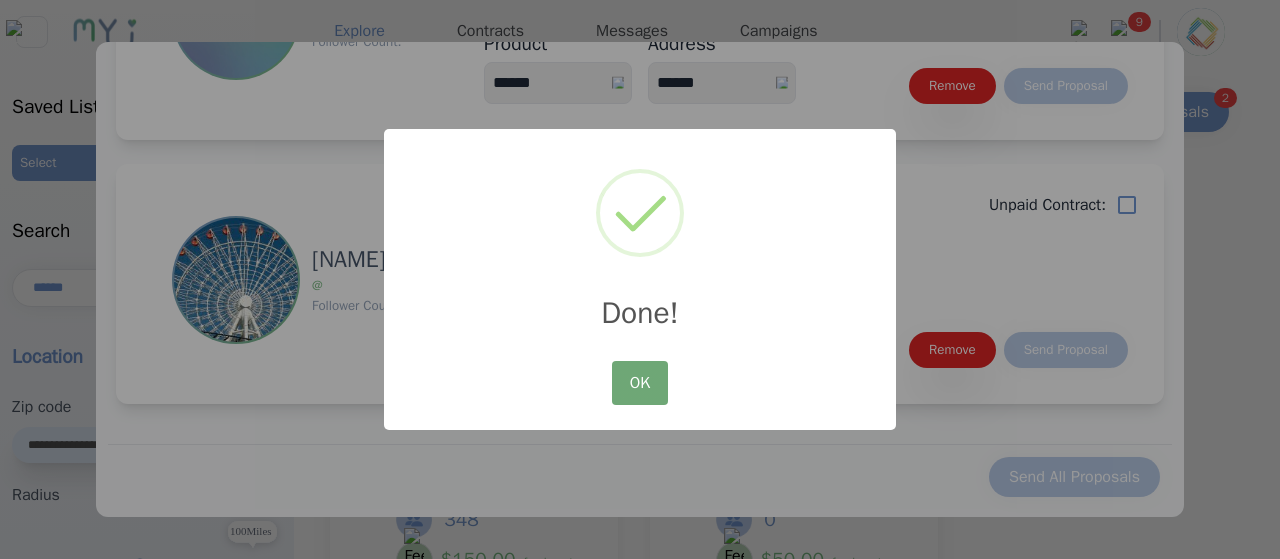 click on "OK" at bounding box center [640, 383] 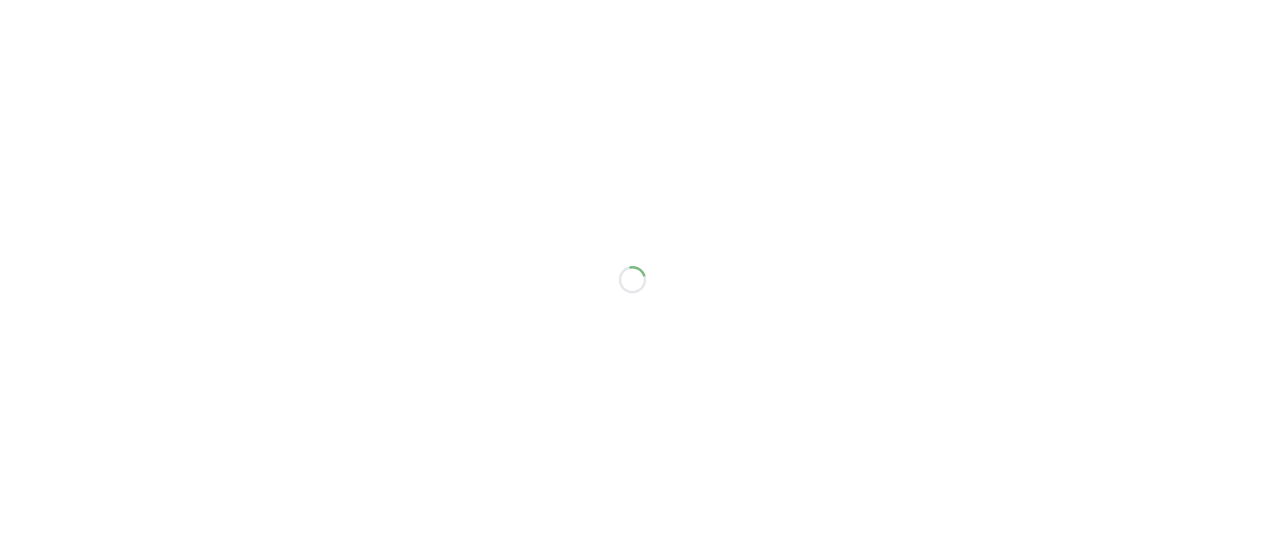 scroll, scrollTop: 0, scrollLeft: 0, axis: both 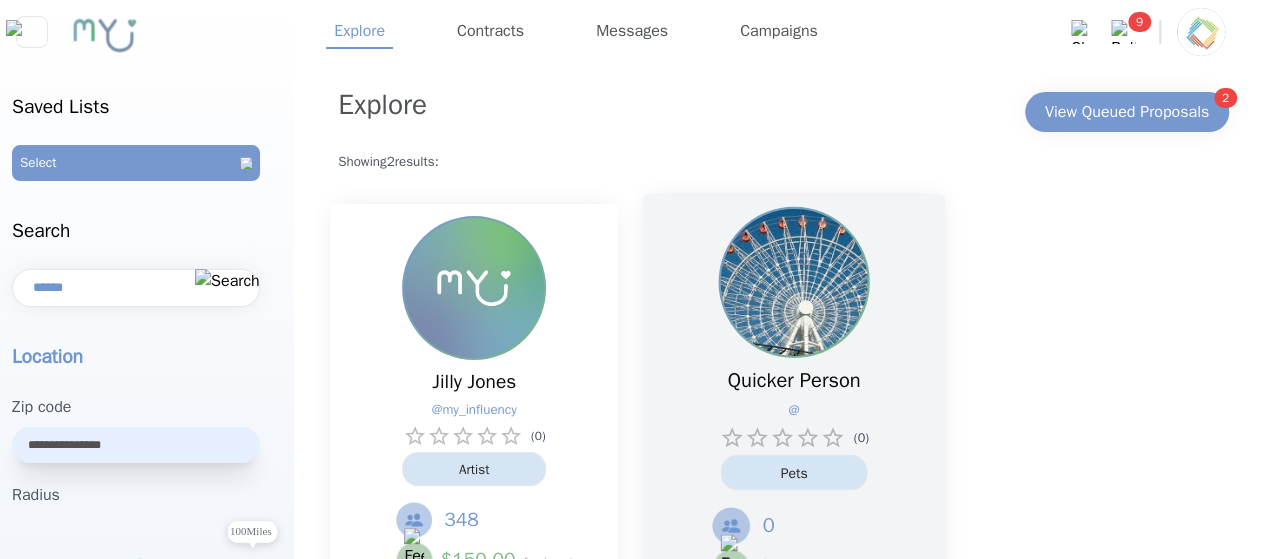 click at bounding box center (794, 282) 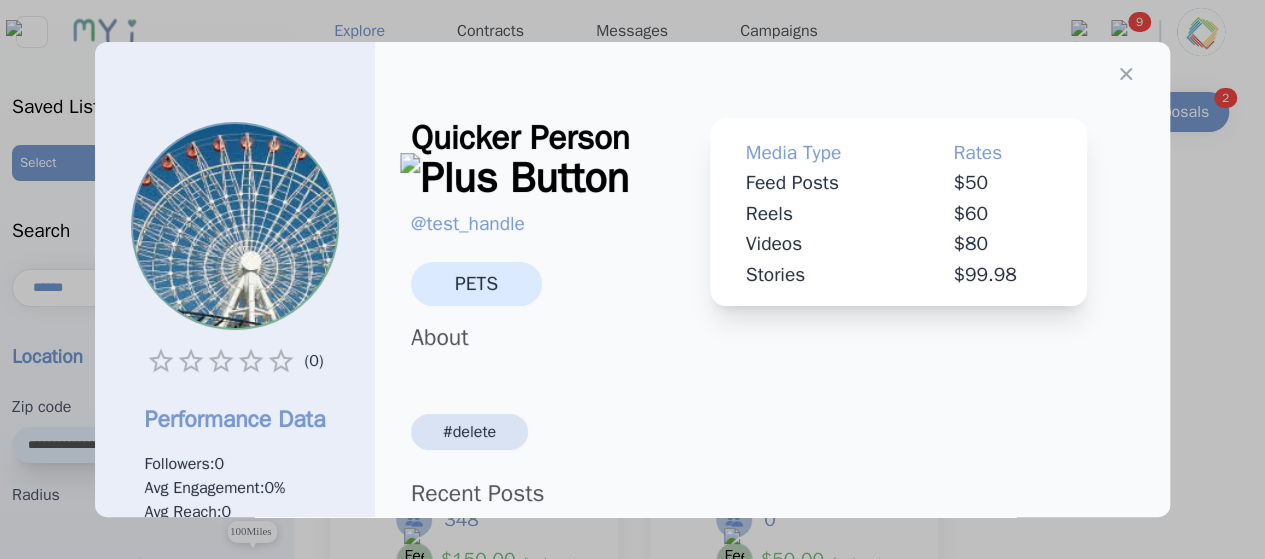 scroll, scrollTop: 390, scrollLeft: 0, axis: vertical 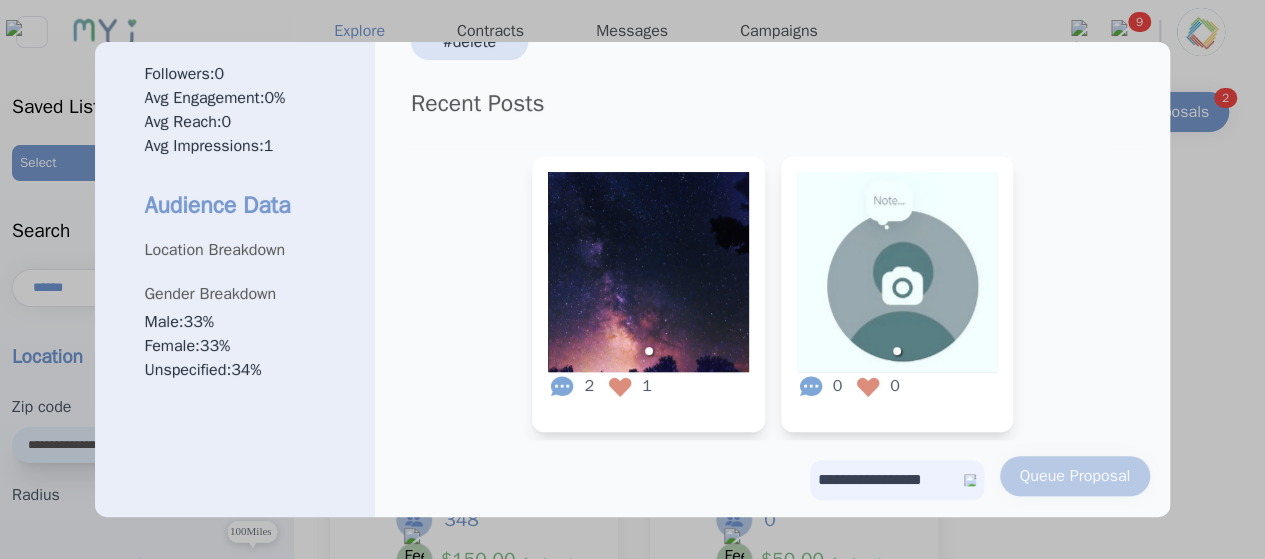 click on "**********" at bounding box center (897, 480) 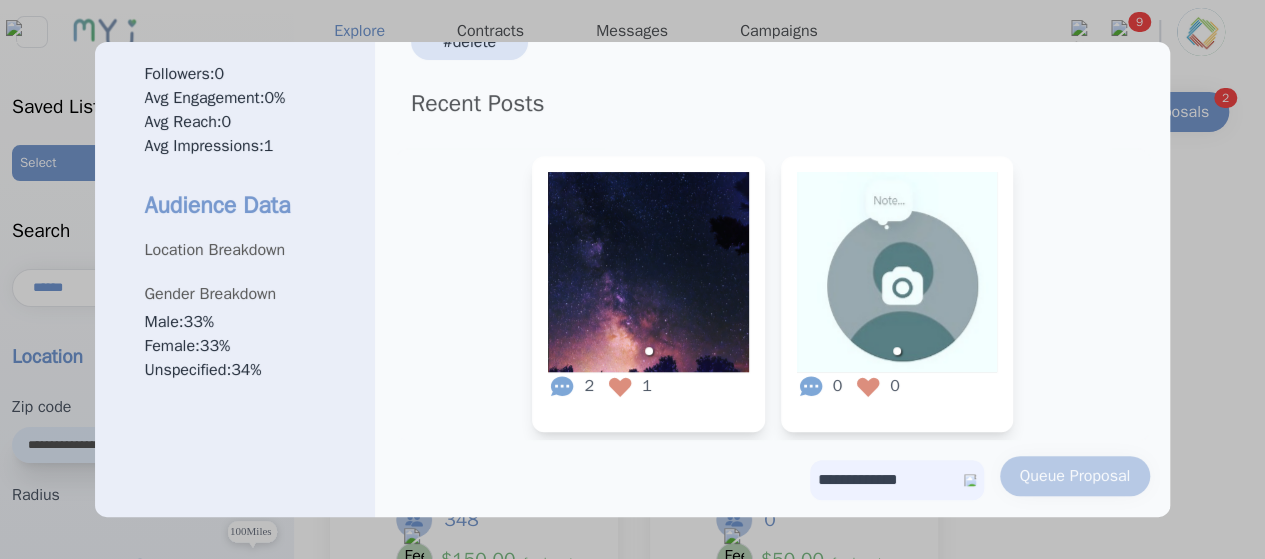 click on "**********" at bounding box center [897, 480] 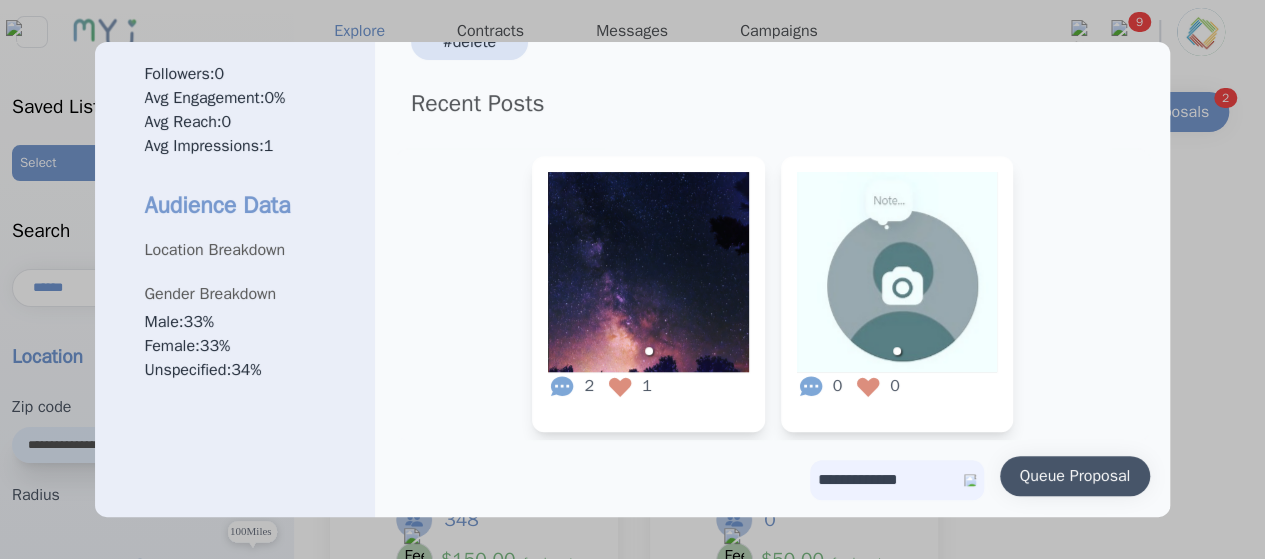 click on "Queue Proposal" at bounding box center (1075, 476) 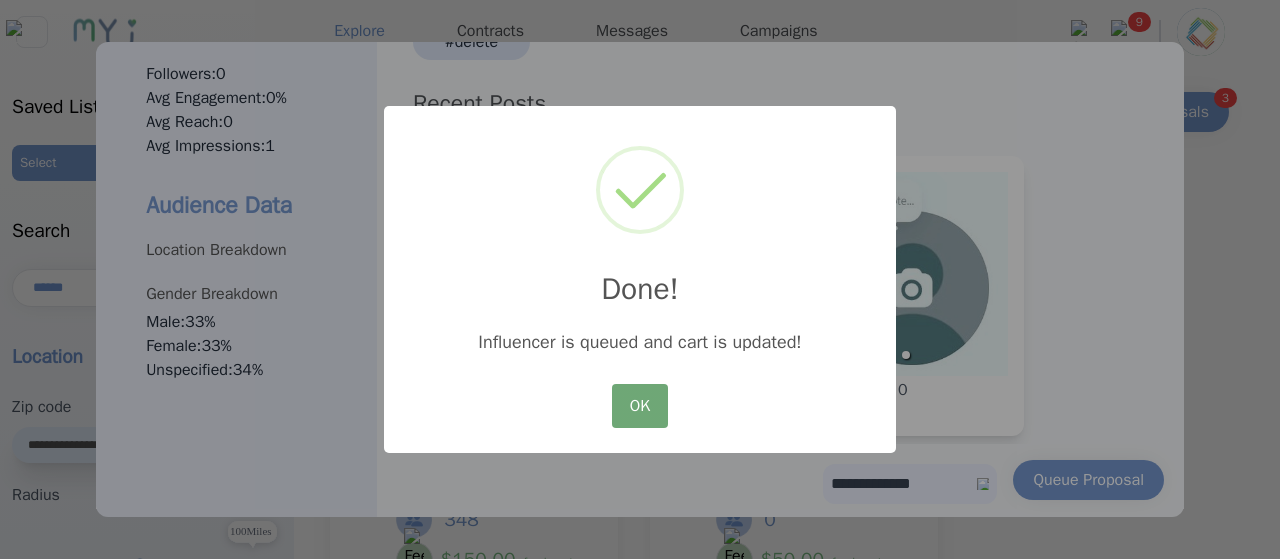 click on "OK" at bounding box center [640, 406] 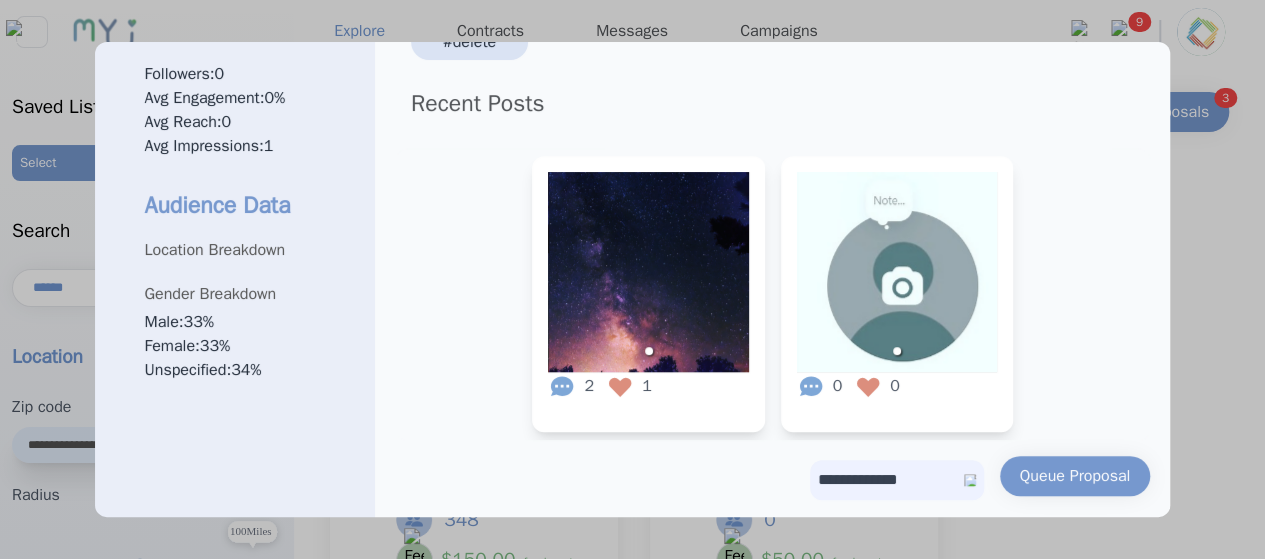 scroll, scrollTop: 393, scrollLeft: 0, axis: vertical 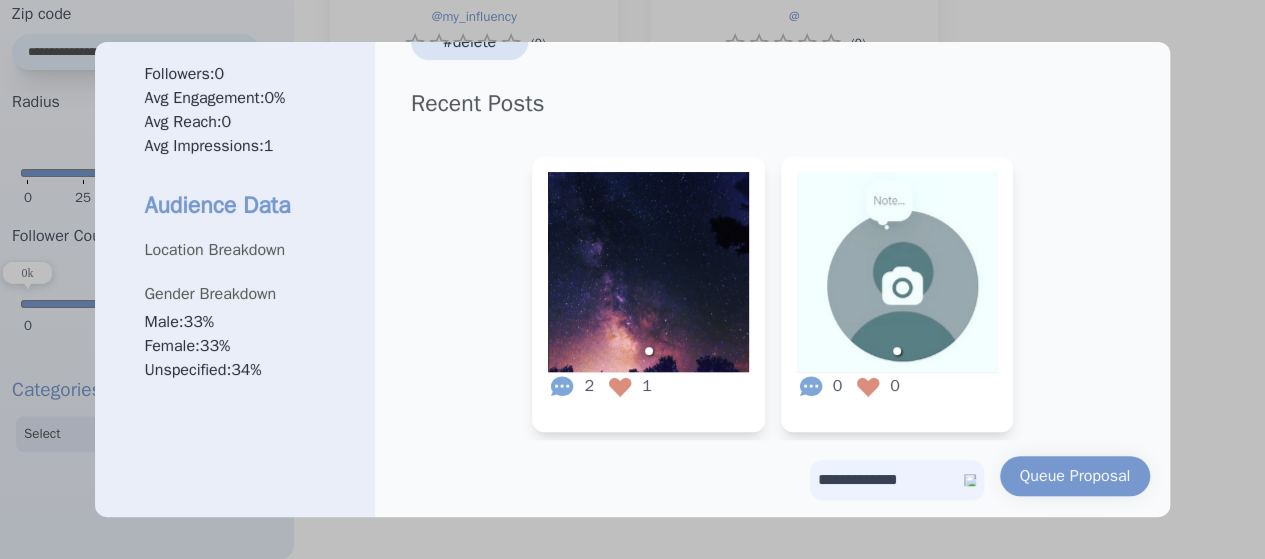 click at bounding box center (632, 279) 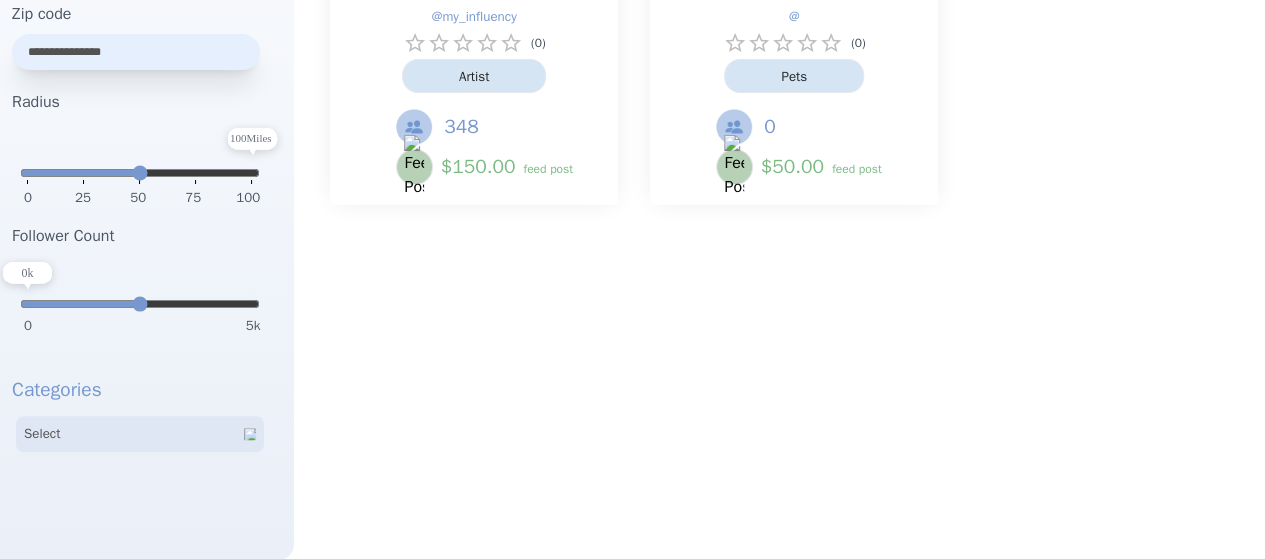 scroll, scrollTop: 0, scrollLeft: 0, axis: both 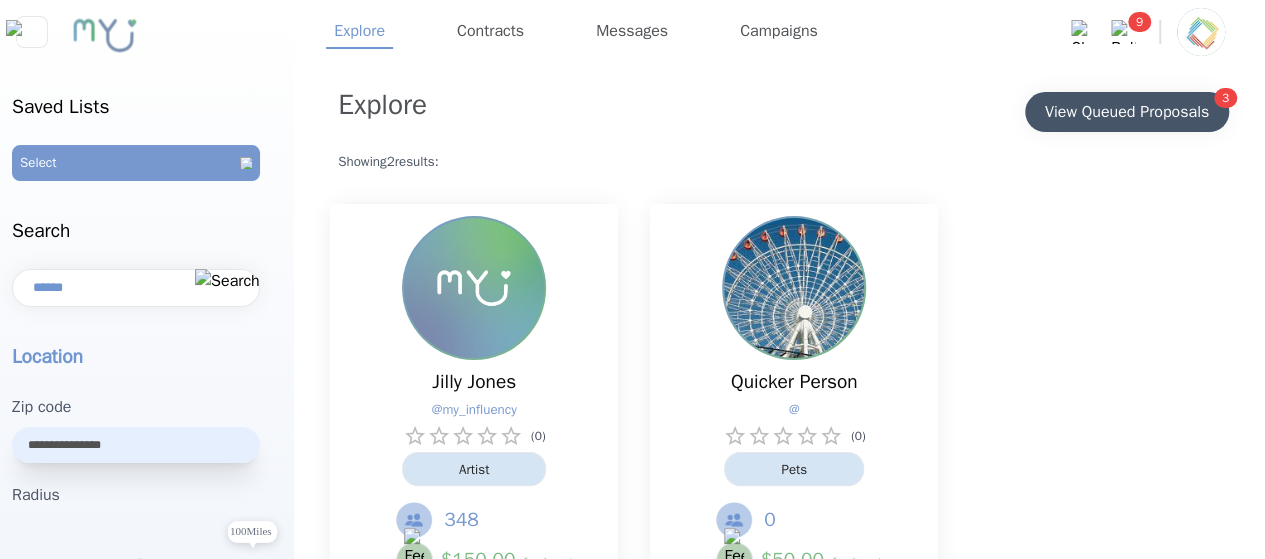 click on "View Queued Proposals" at bounding box center [1127, 112] 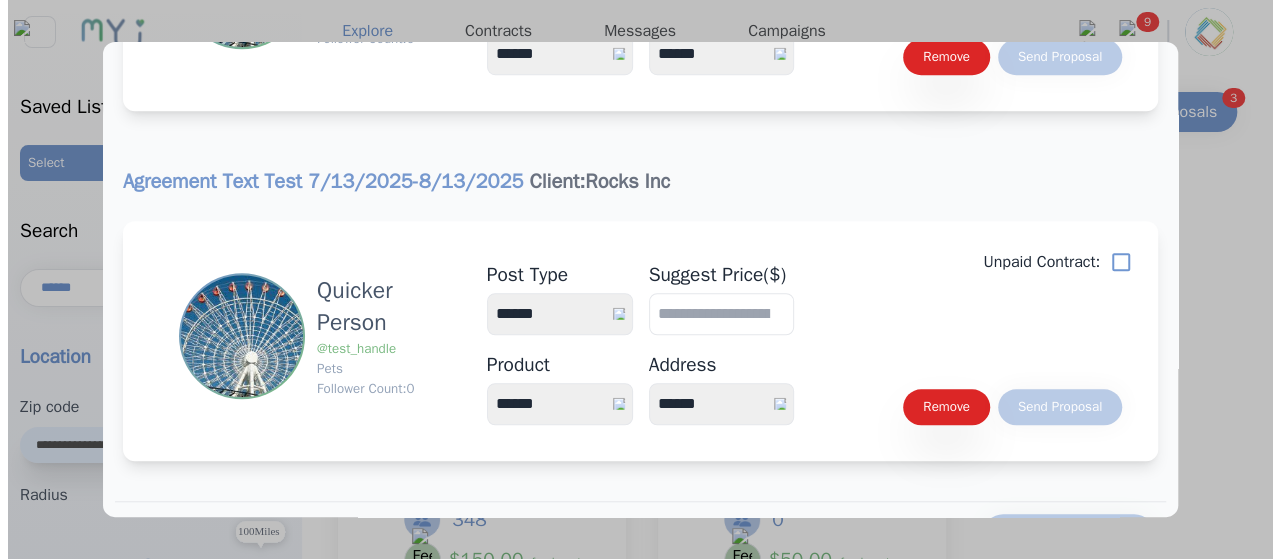 scroll, scrollTop: 746, scrollLeft: 0, axis: vertical 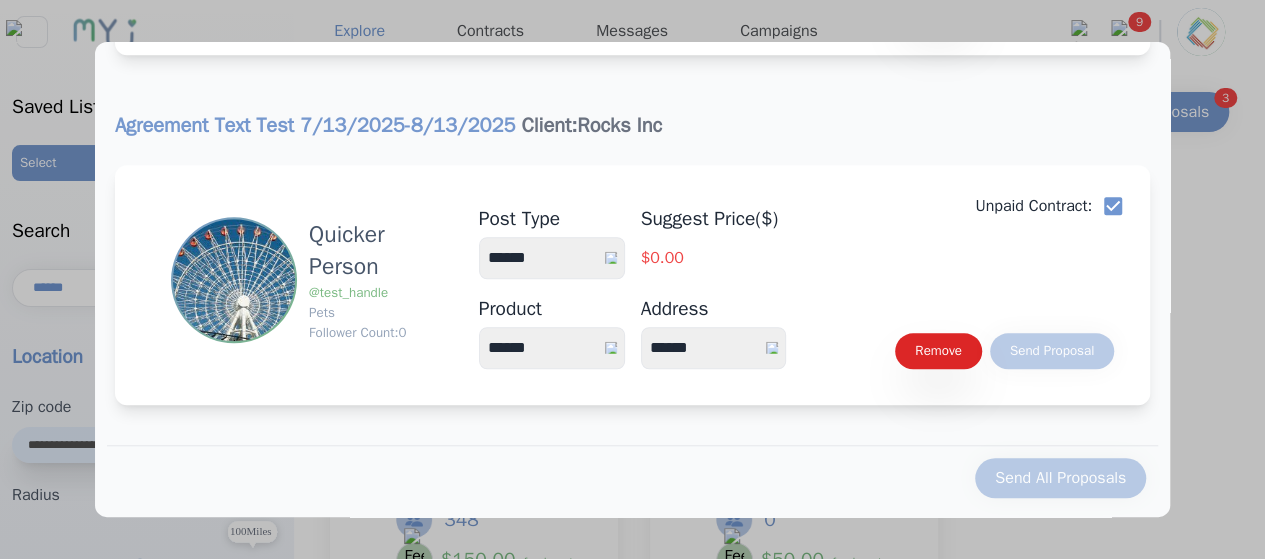 click on "**********" at bounding box center (552, 258) 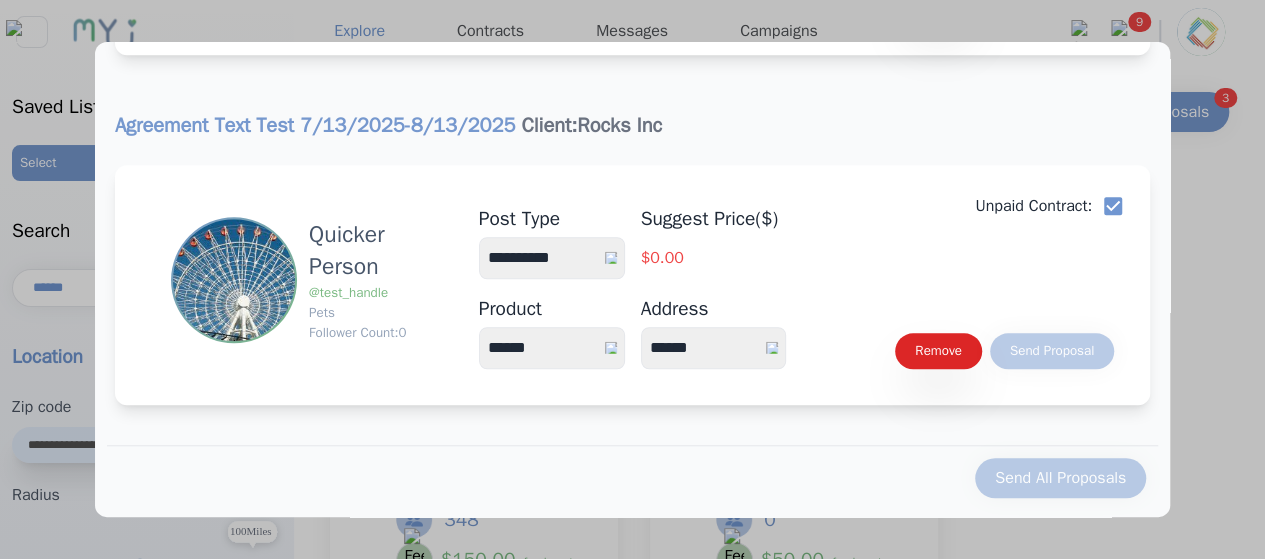 click on "**********" at bounding box center (552, 258) 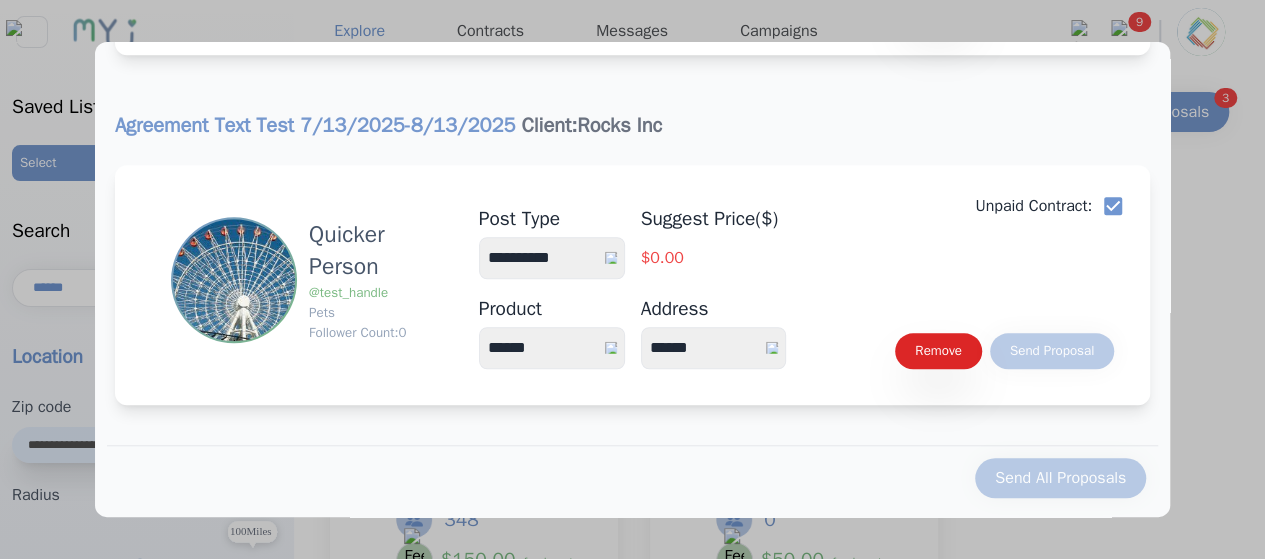 click on "****** *****" at bounding box center (552, 348) 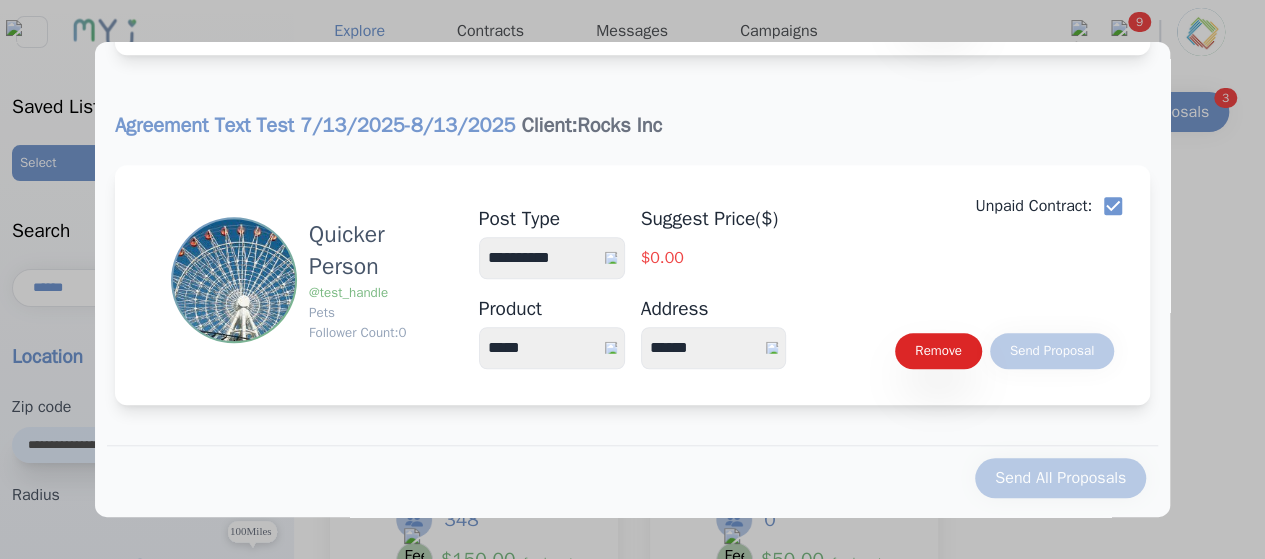 click on "****** *****" at bounding box center [552, 348] 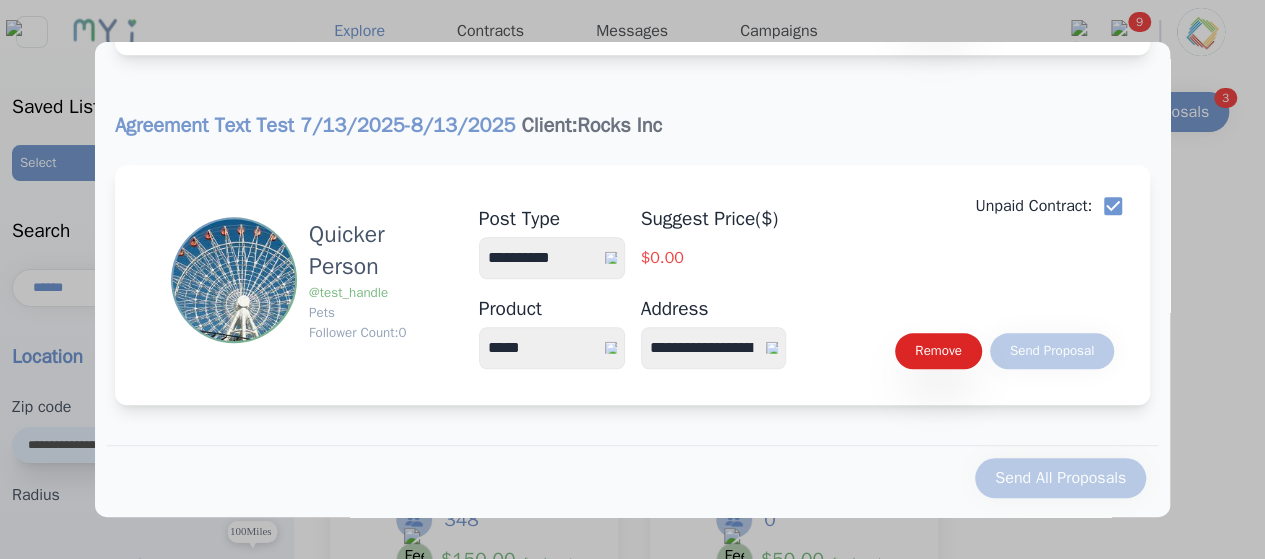 click on "**********" at bounding box center (714, 348) 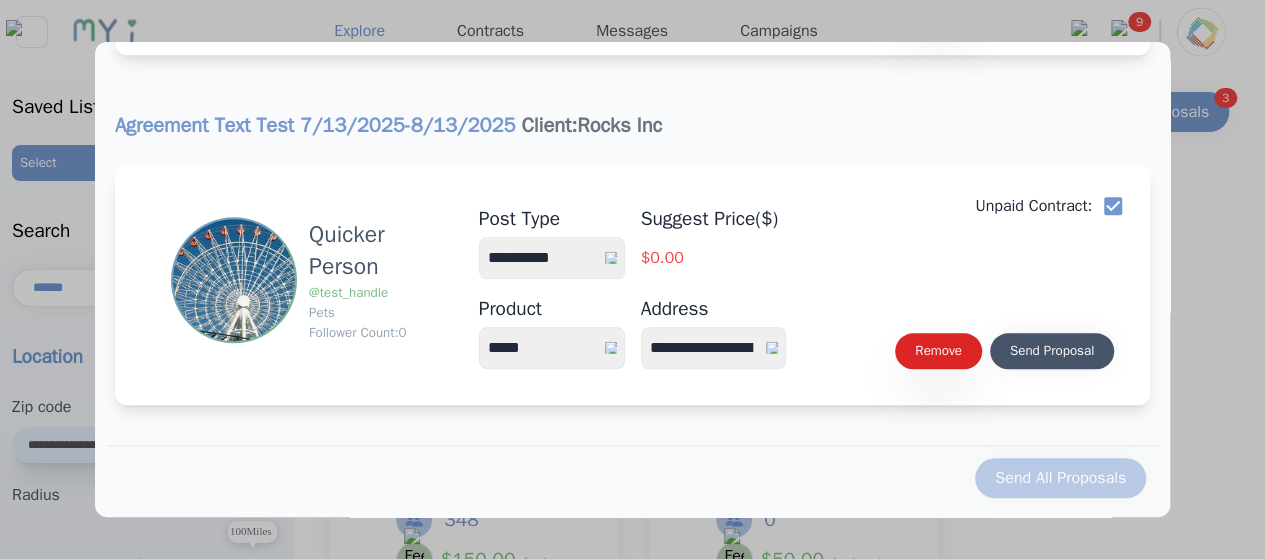 click on "Send Proposal" at bounding box center (1052, 351) 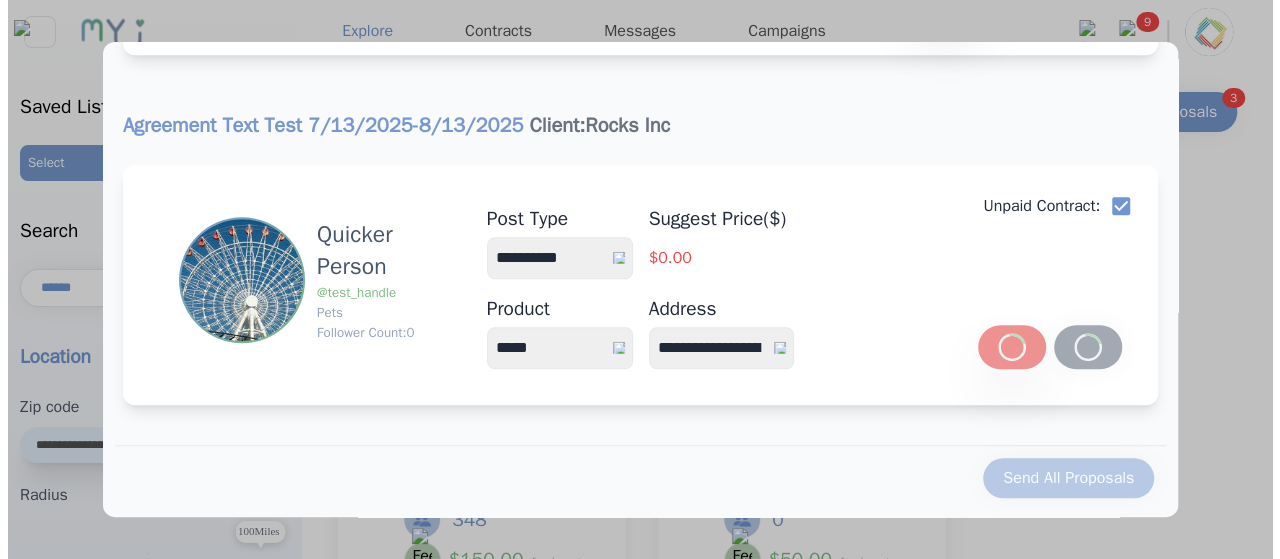 scroll, scrollTop: 397, scrollLeft: 0, axis: vertical 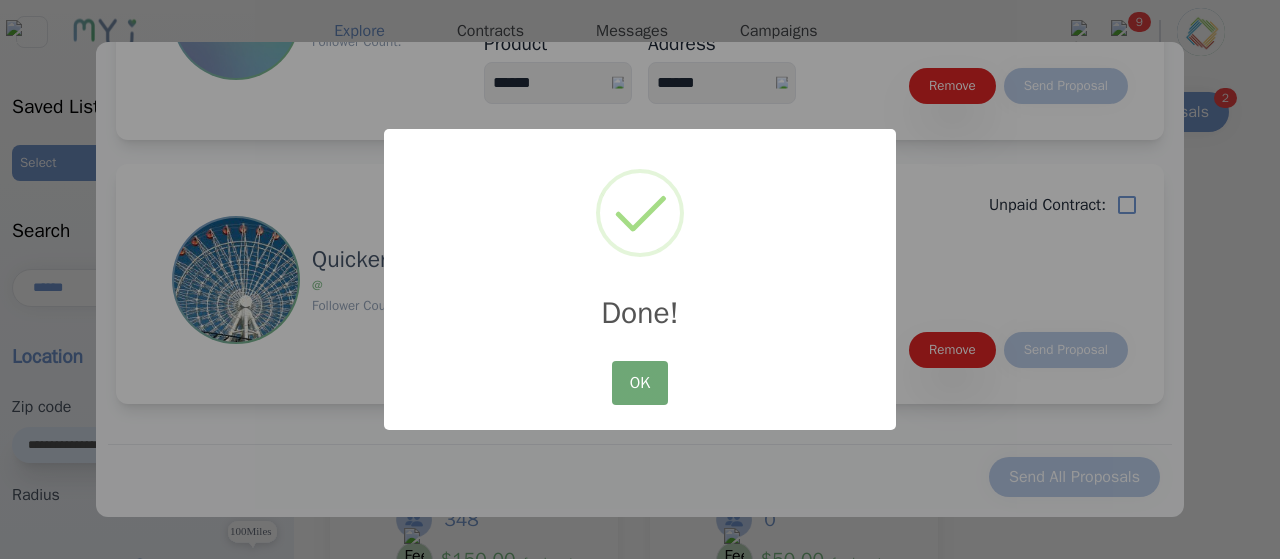 click on "OK" at bounding box center (640, 383) 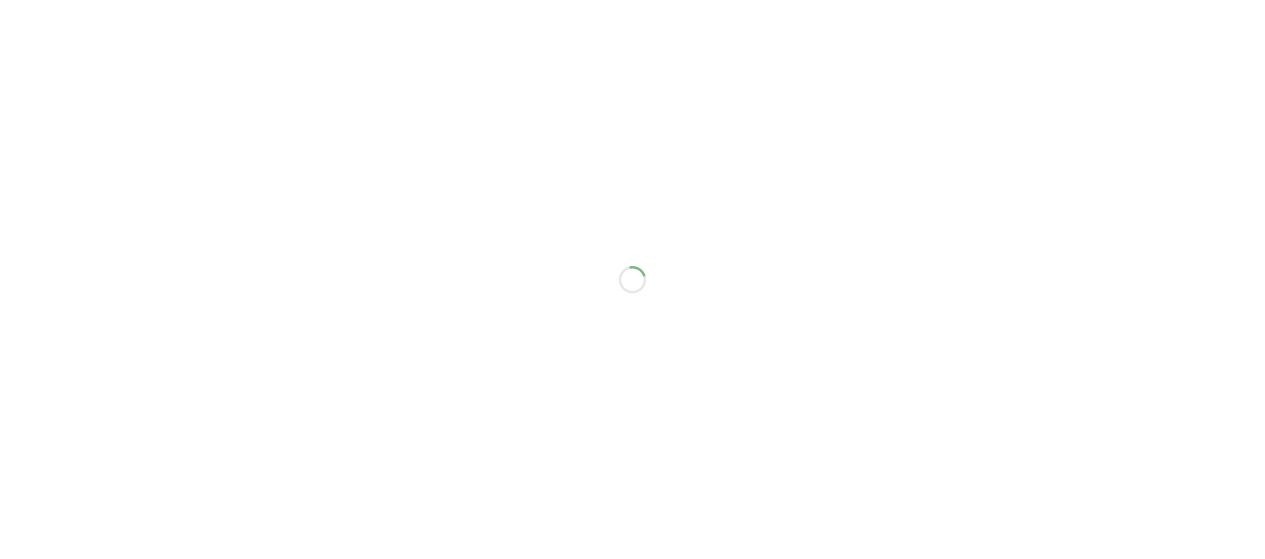 scroll, scrollTop: 0, scrollLeft: 0, axis: both 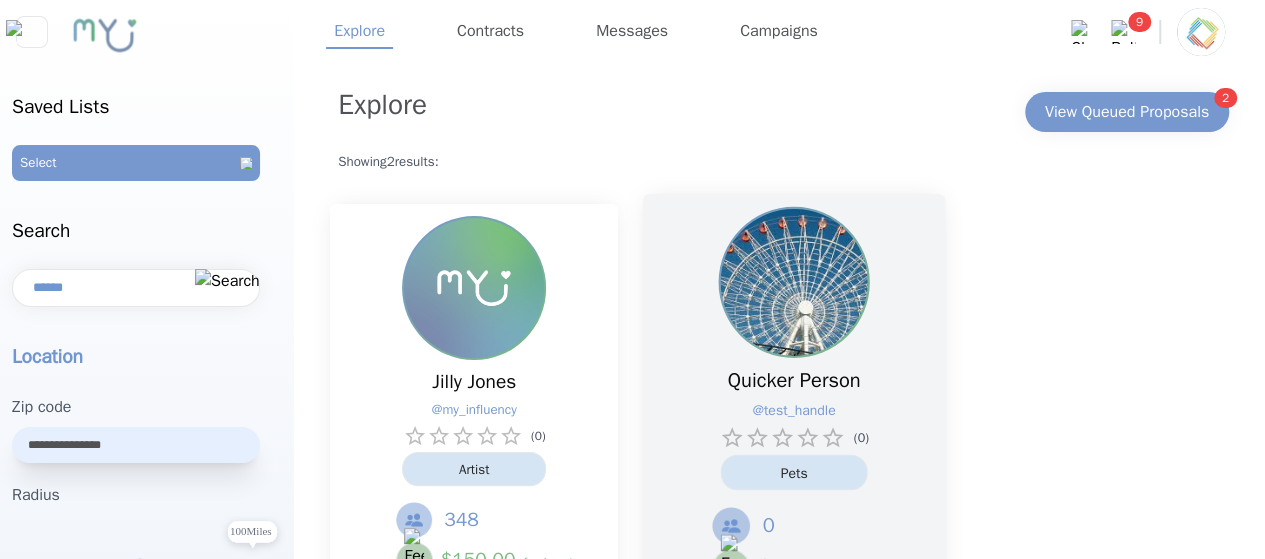 click at bounding box center [794, 282] 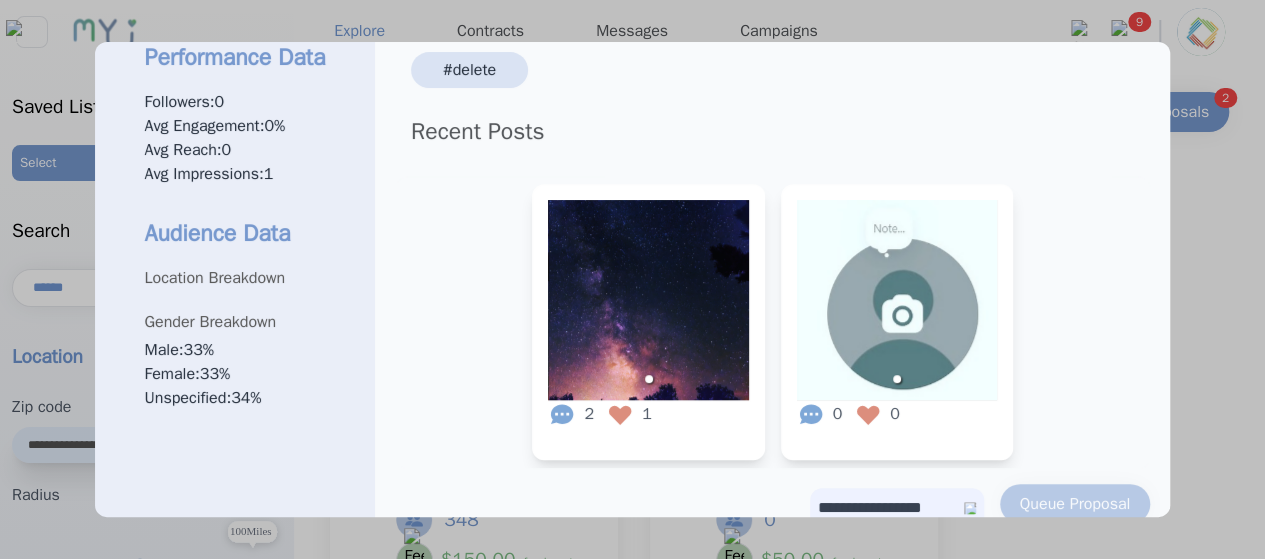 scroll, scrollTop: 390, scrollLeft: 0, axis: vertical 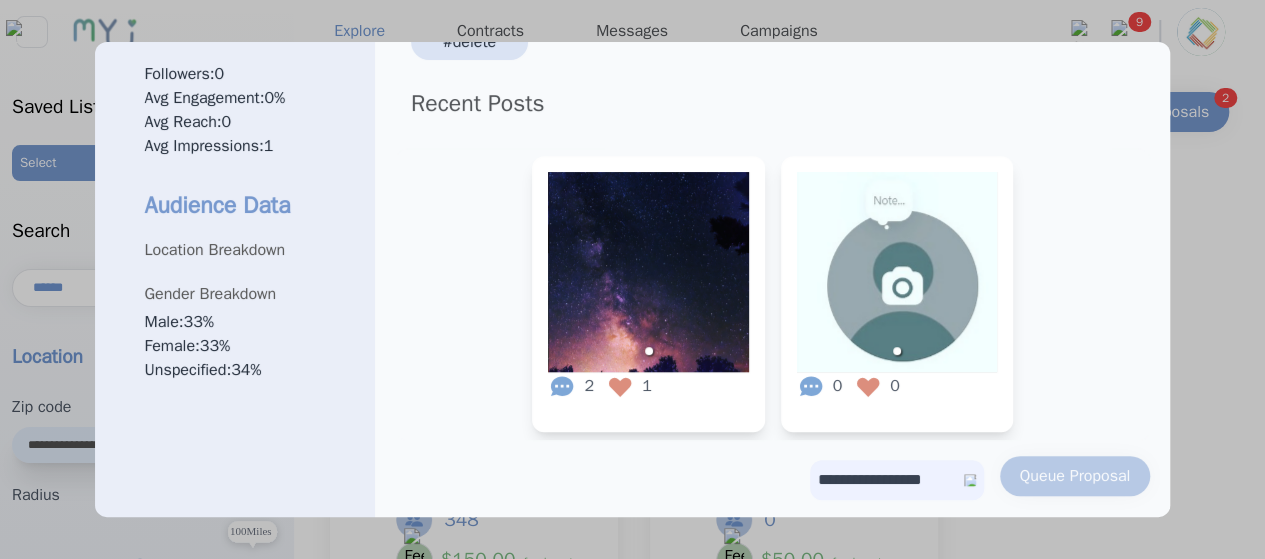 click on "**********" at bounding box center (897, 480) 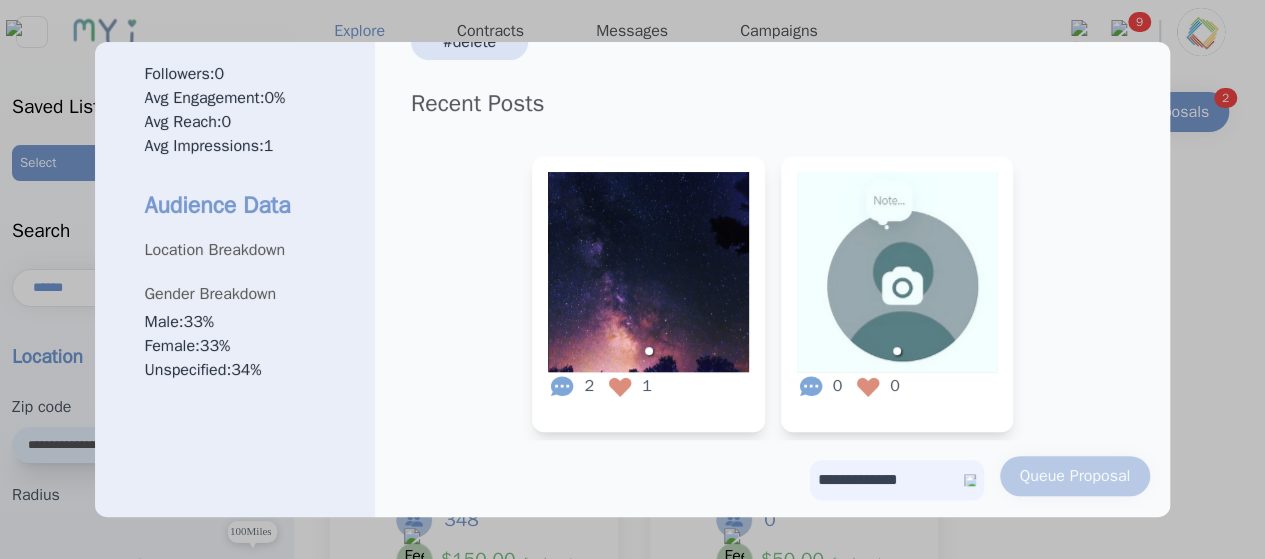 click on "**********" at bounding box center [897, 480] 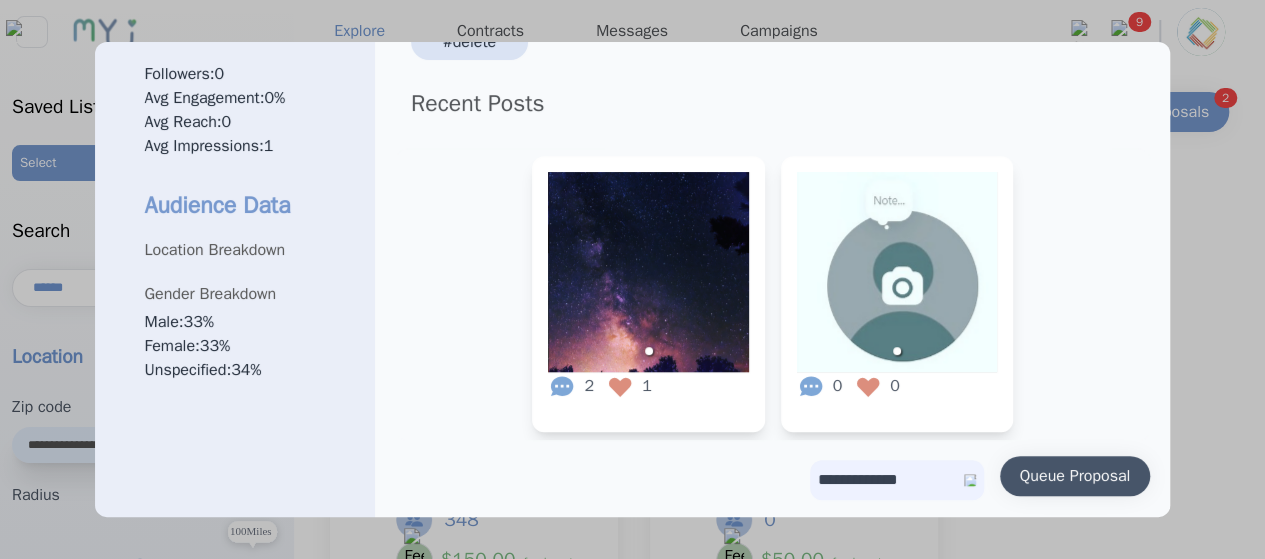 click on "Queue Proposal" at bounding box center (1075, 476) 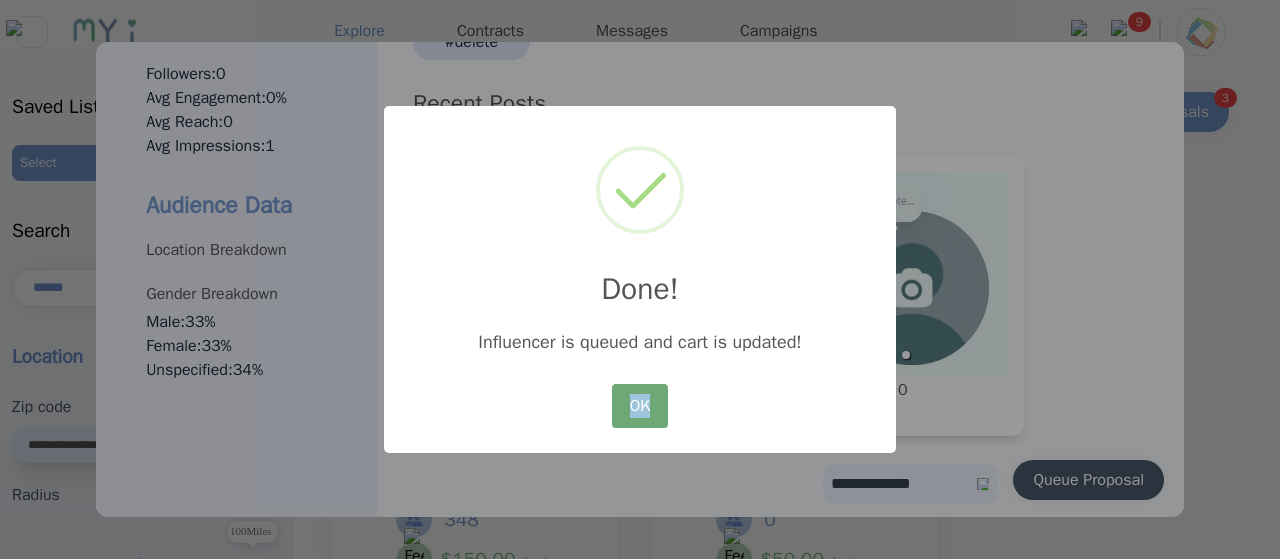 drag, startPoint x: 656, startPoint y: 433, endPoint x: 631, endPoint y: 407, distance: 36.069378 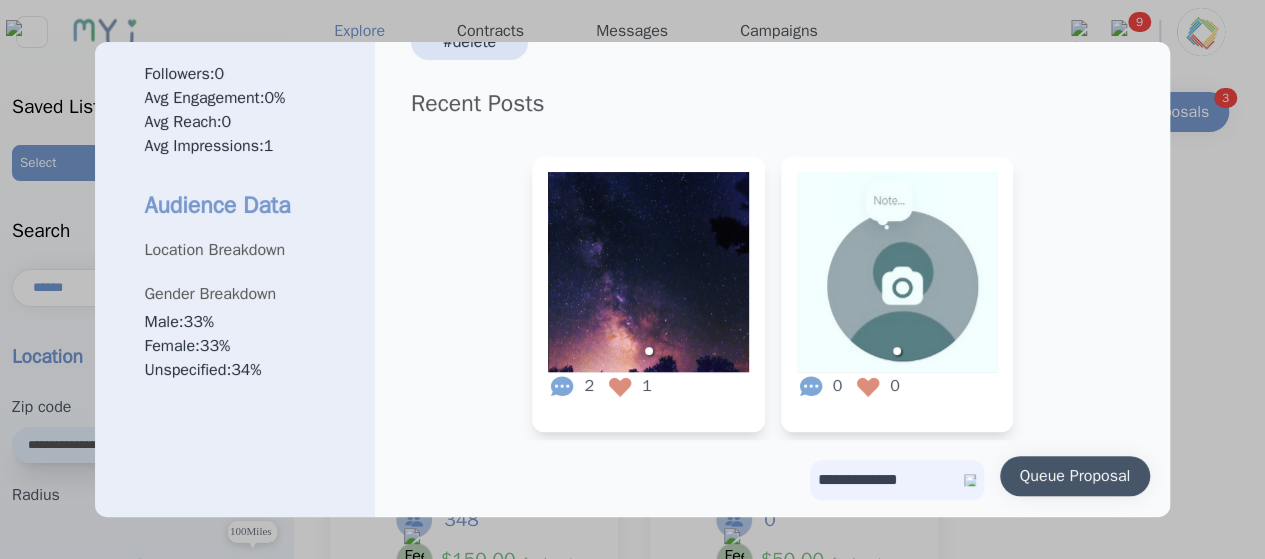 click at bounding box center (632, 279) 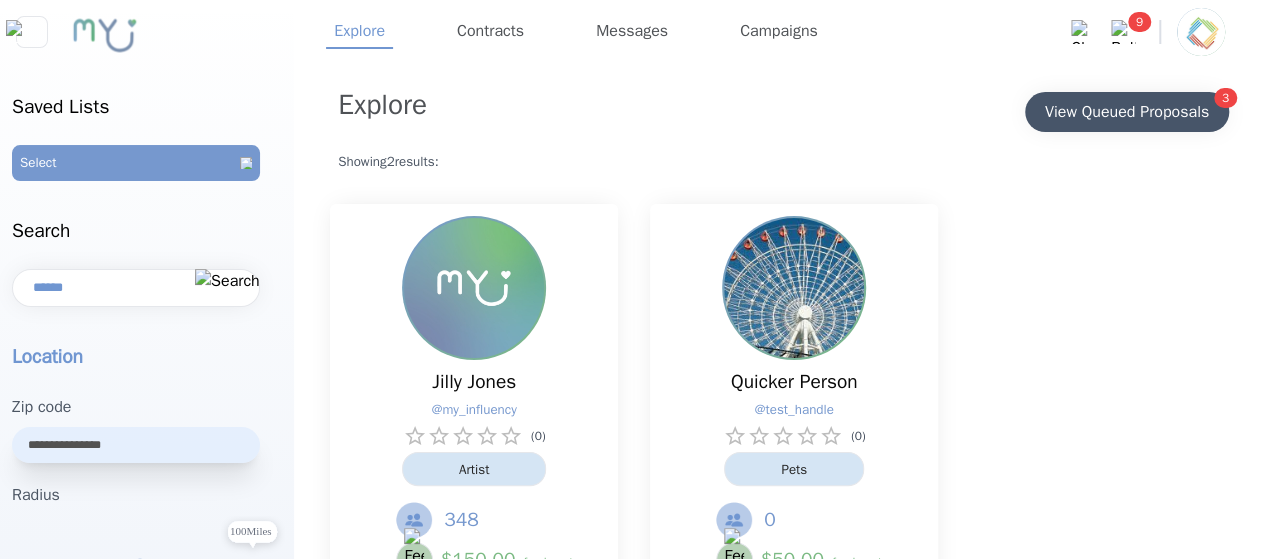 click on "View Queued Proposals" at bounding box center [1127, 112] 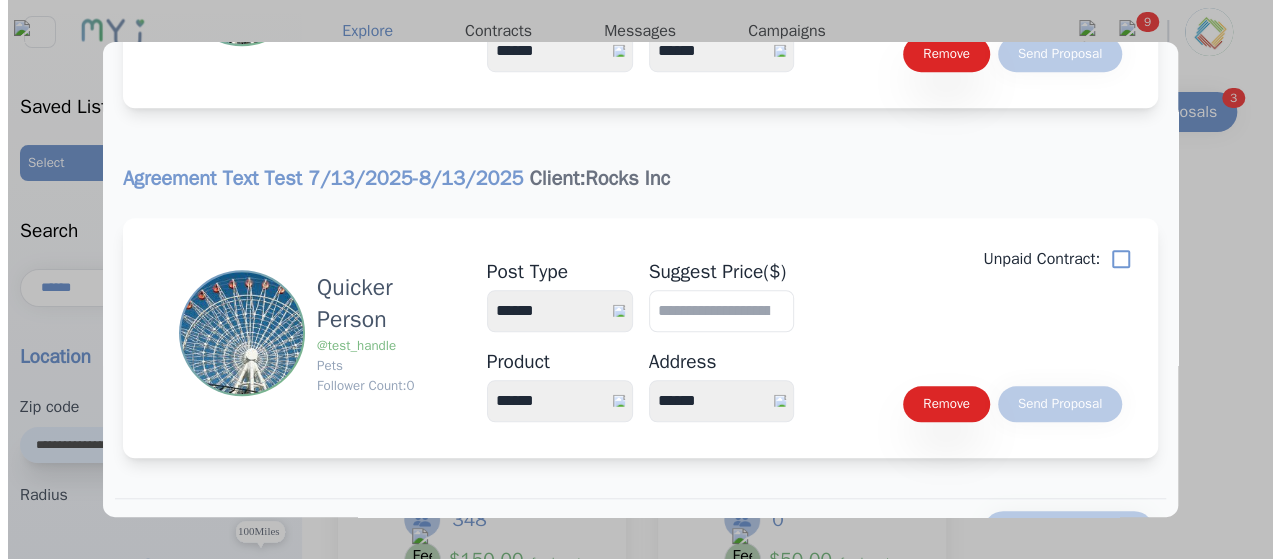 scroll, scrollTop: 746, scrollLeft: 0, axis: vertical 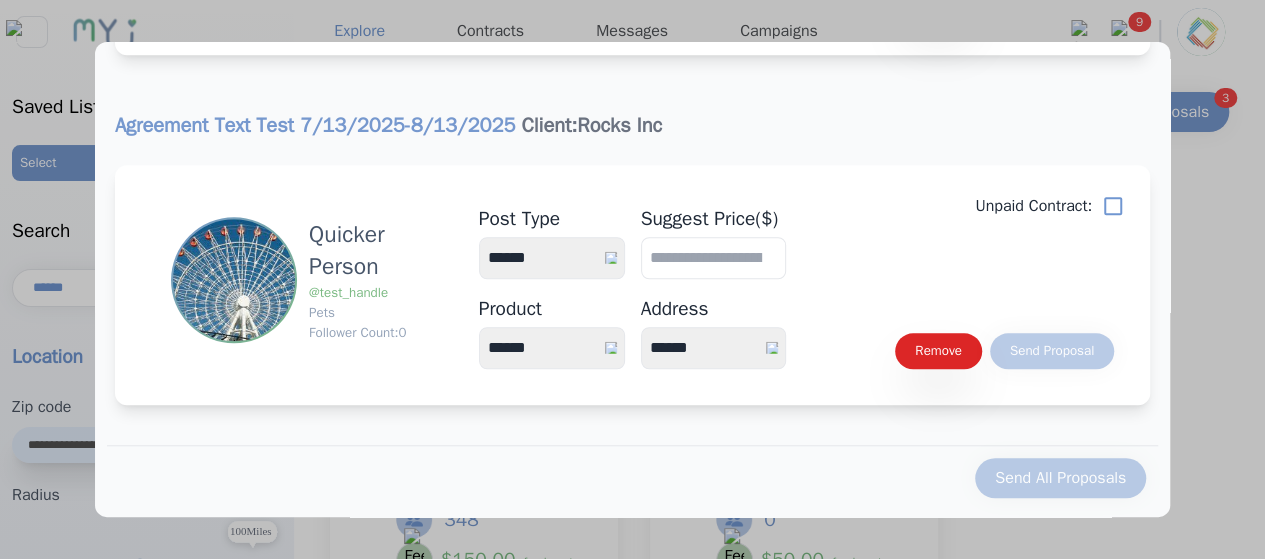 click on "**********" at bounding box center (552, 258) 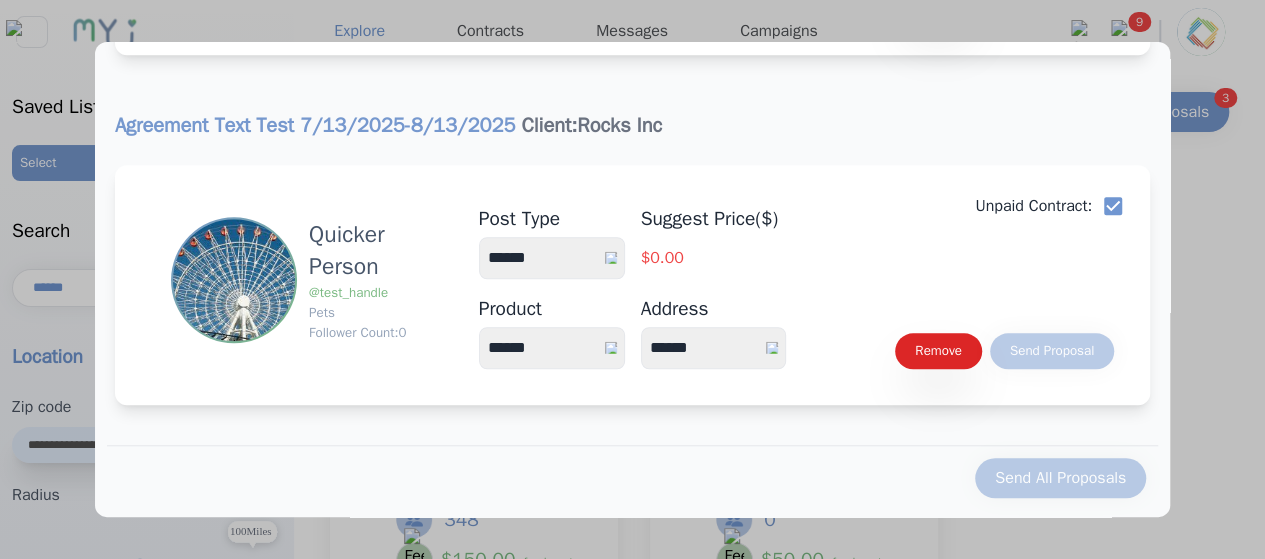 click on "**********" at bounding box center [552, 258] 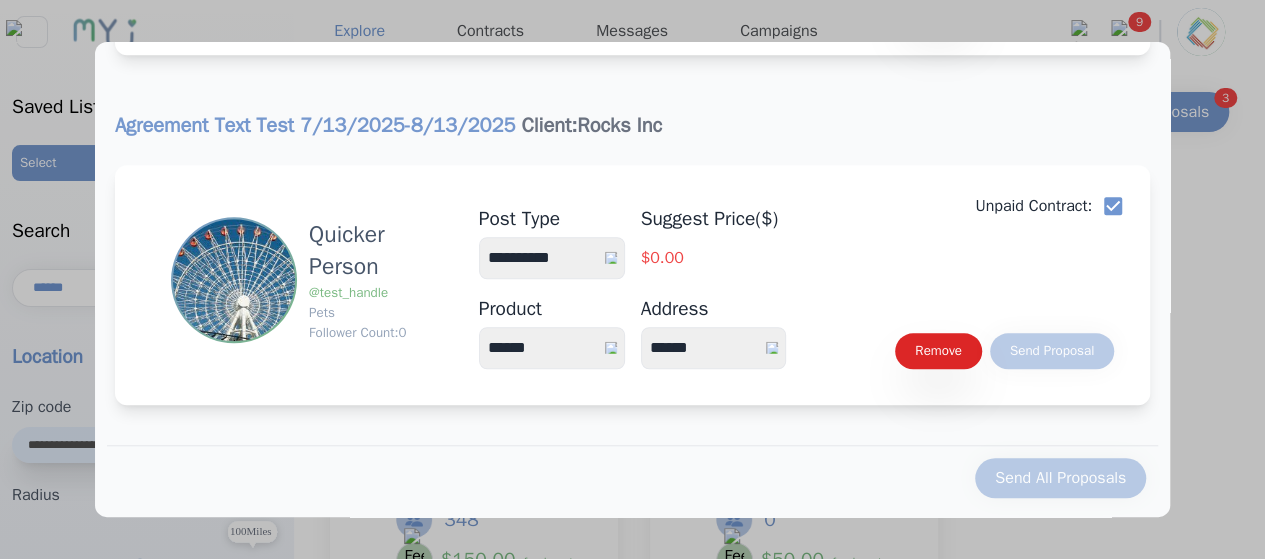 click on "**********" at bounding box center (552, 258) 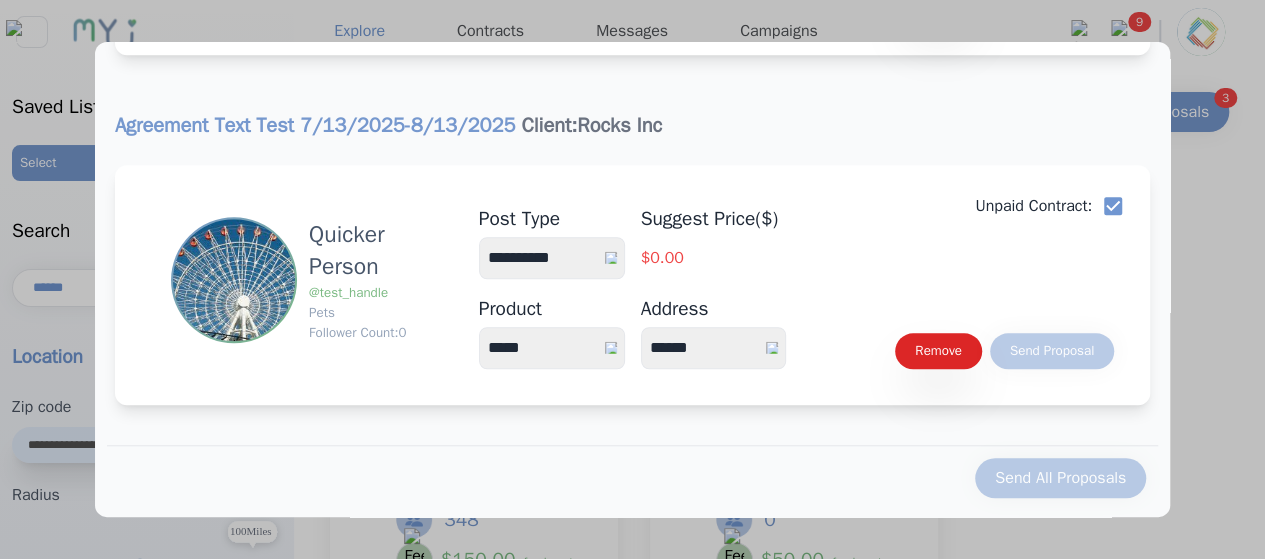 click on "****** *****" at bounding box center [552, 348] 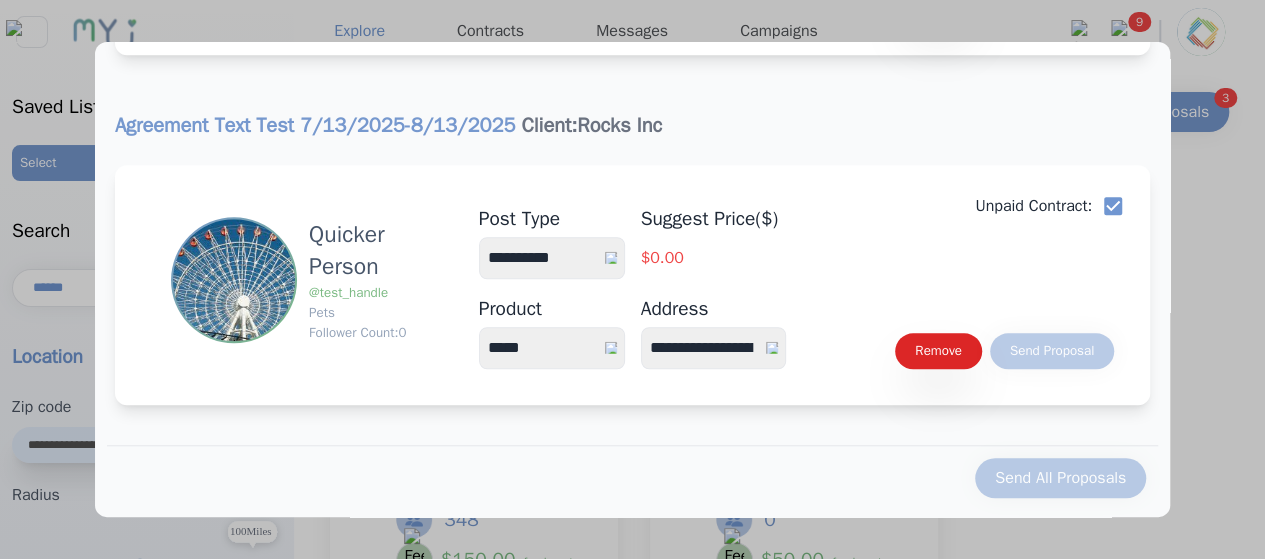 click on "**********" at bounding box center [714, 348] 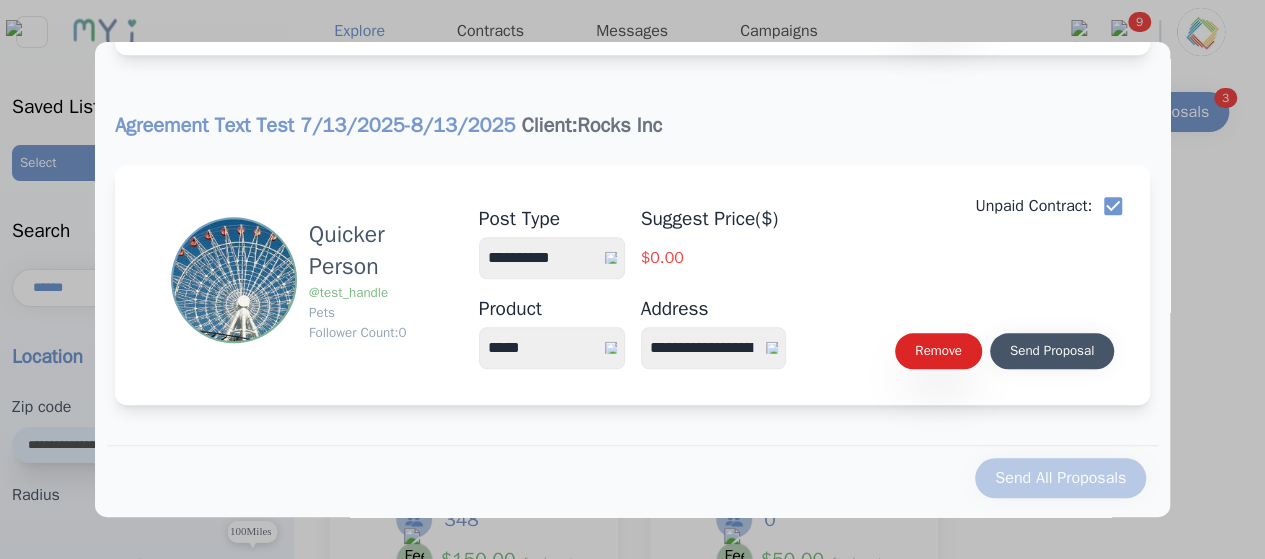 click on "Send Proposal" at bounding box center [1052, 351] 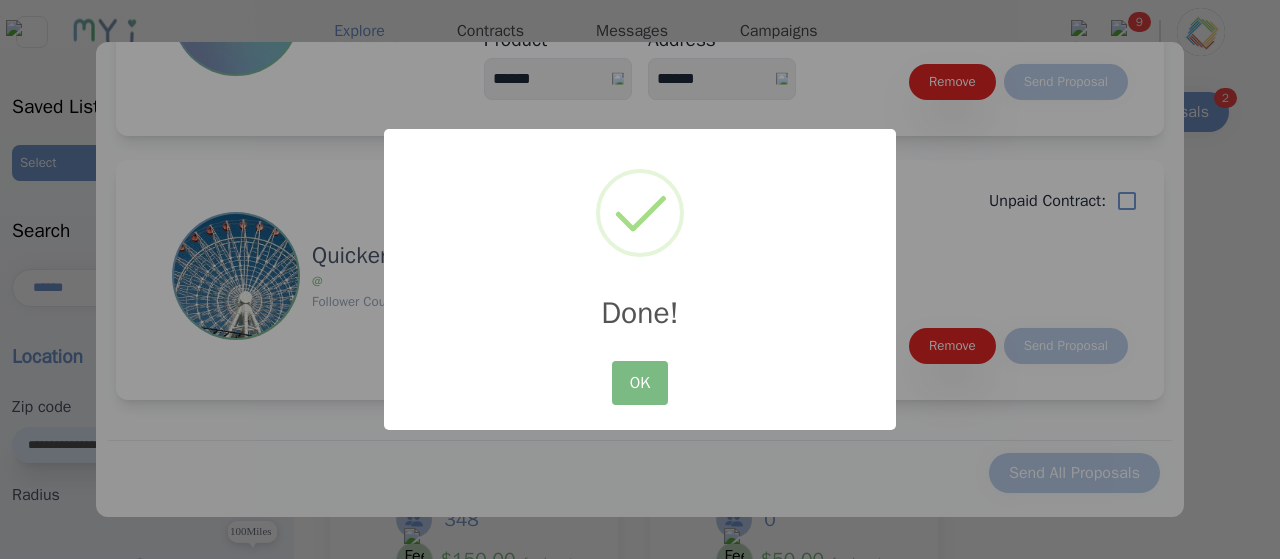 scroll, scrollTop: 397, scrollLeft: 0, axis: vertical 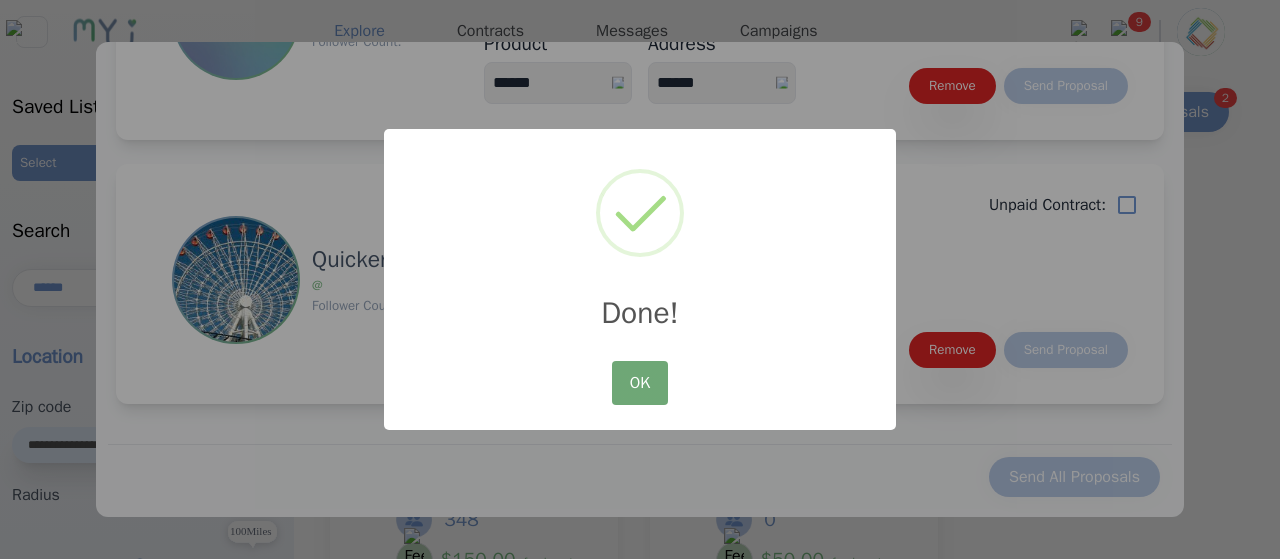 click on "OK" at bounding box center (640, 383) 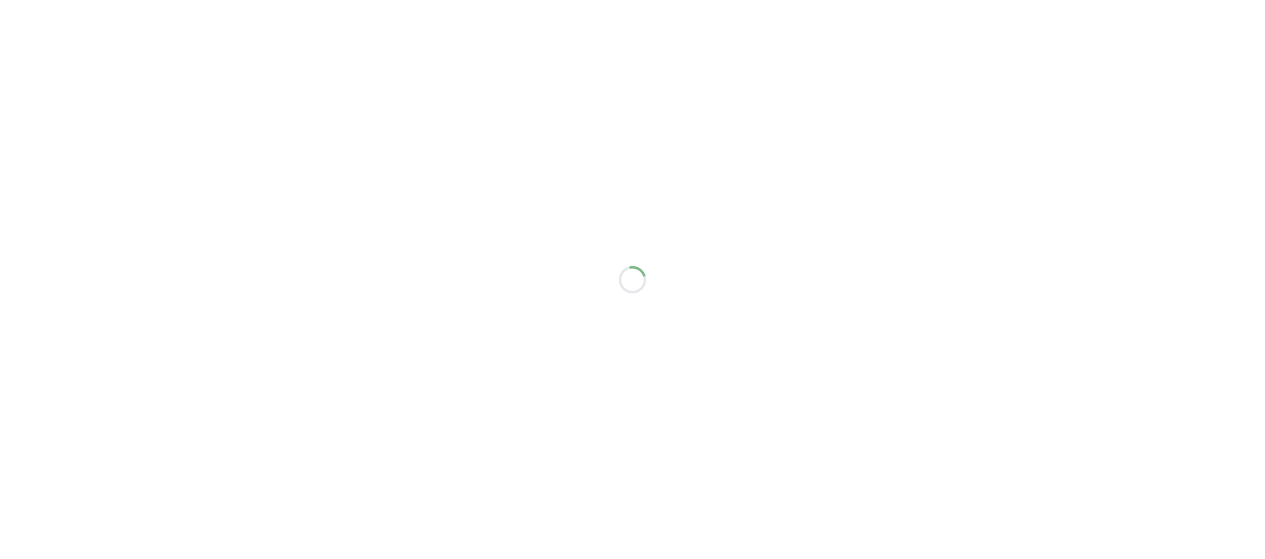 scroll, scrollTop: 0, scrollLeft: 0, axis: both 